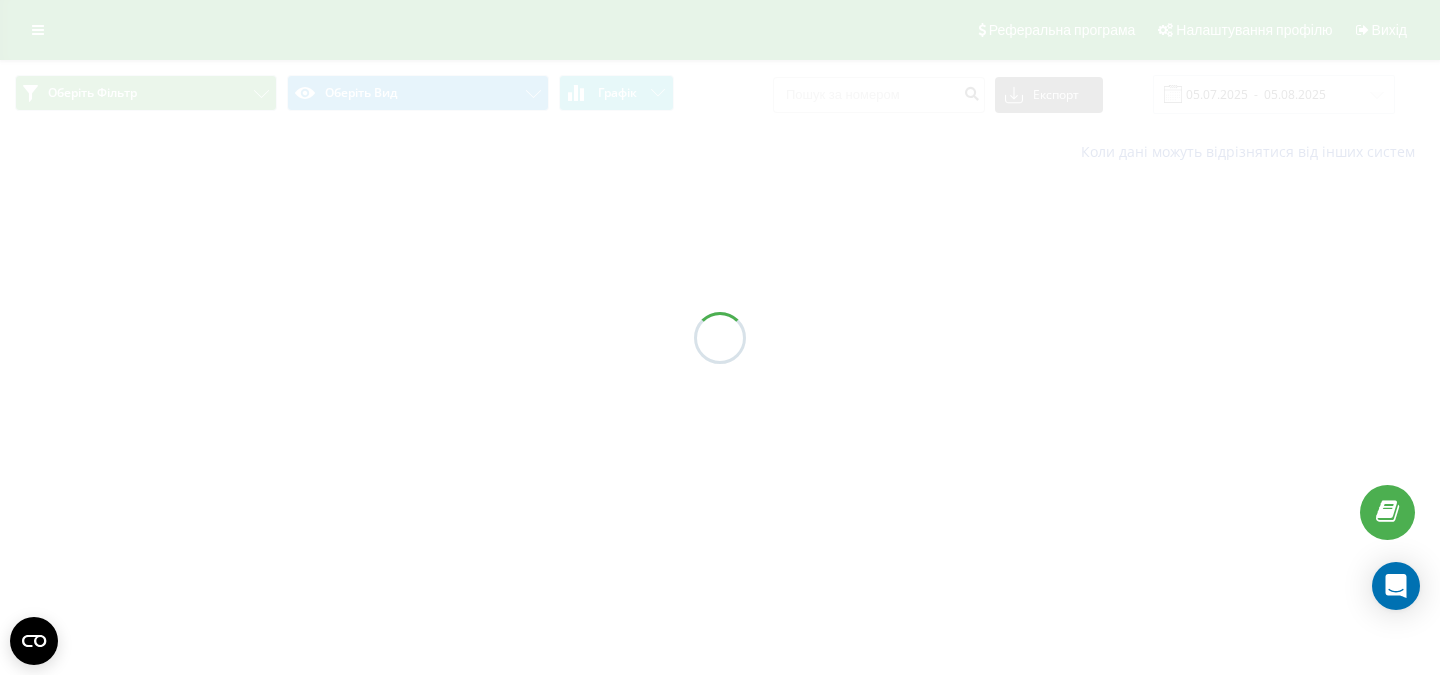 scroll, scrollTop: 0, scrollLeft: 0, axis: both 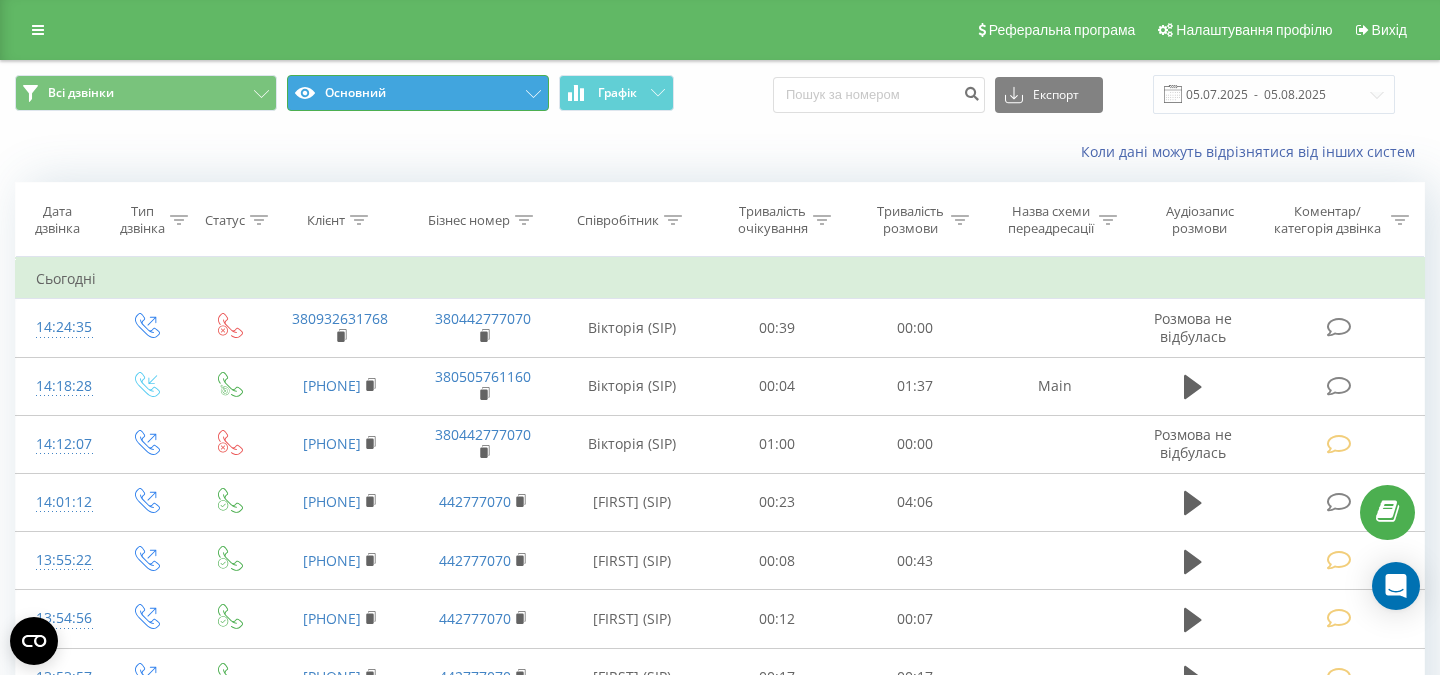 click on "Основний" at bounding box center (418, 93) 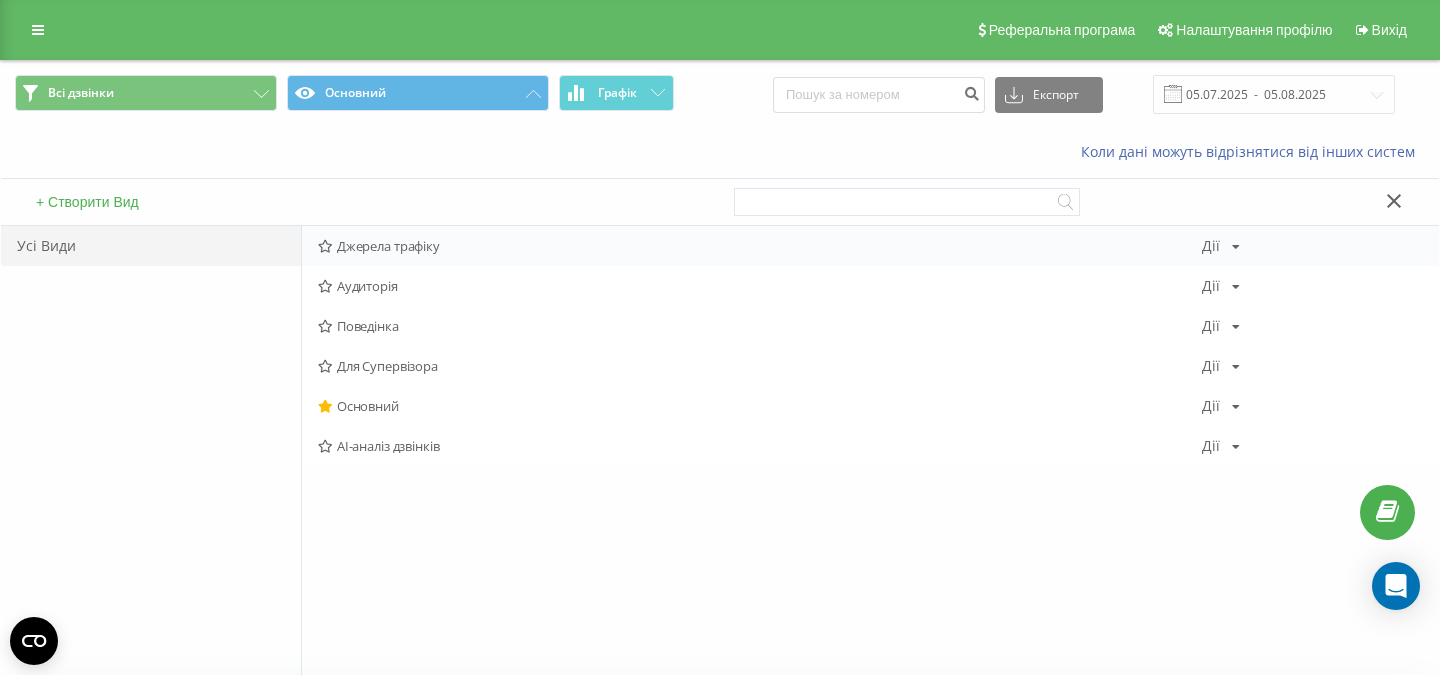 click on "Джерела трафіку" at bounding box center [760, 246] 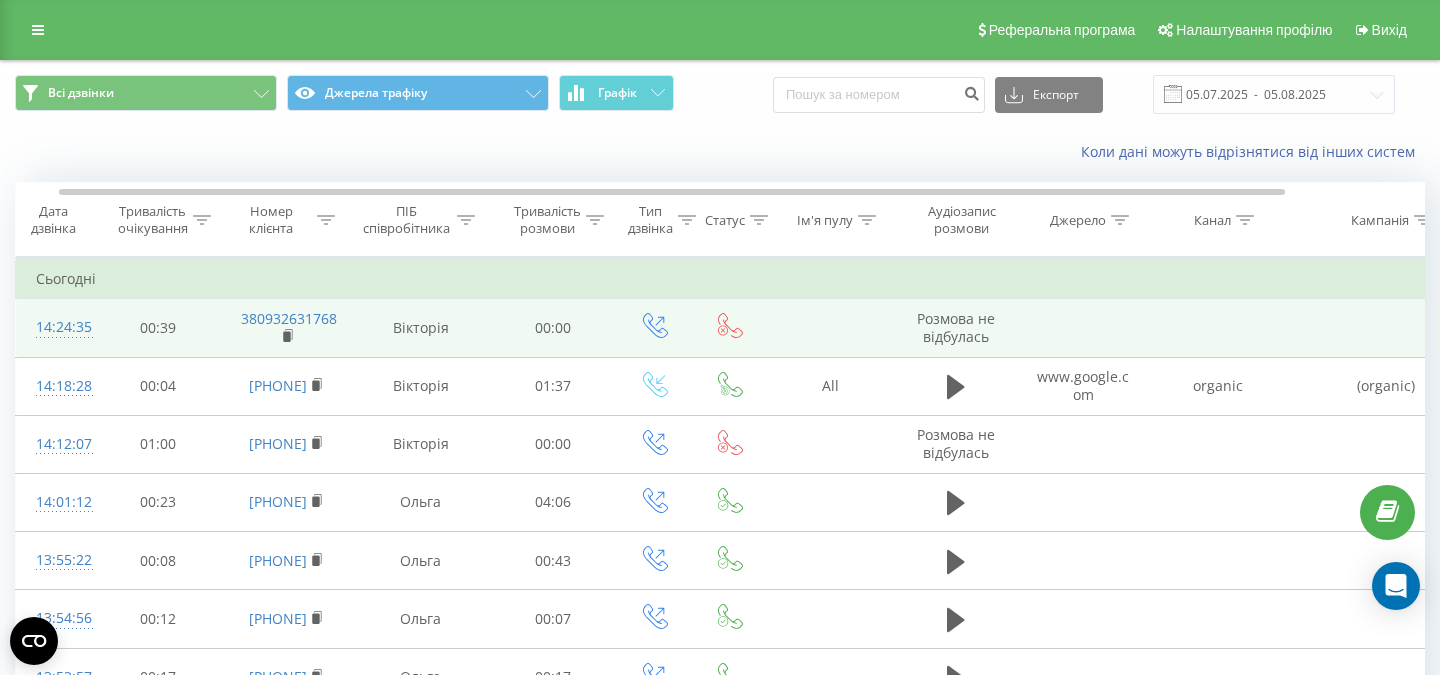 scroll, scrollTop: 0, scrollLeft: 101, axis: horizontal 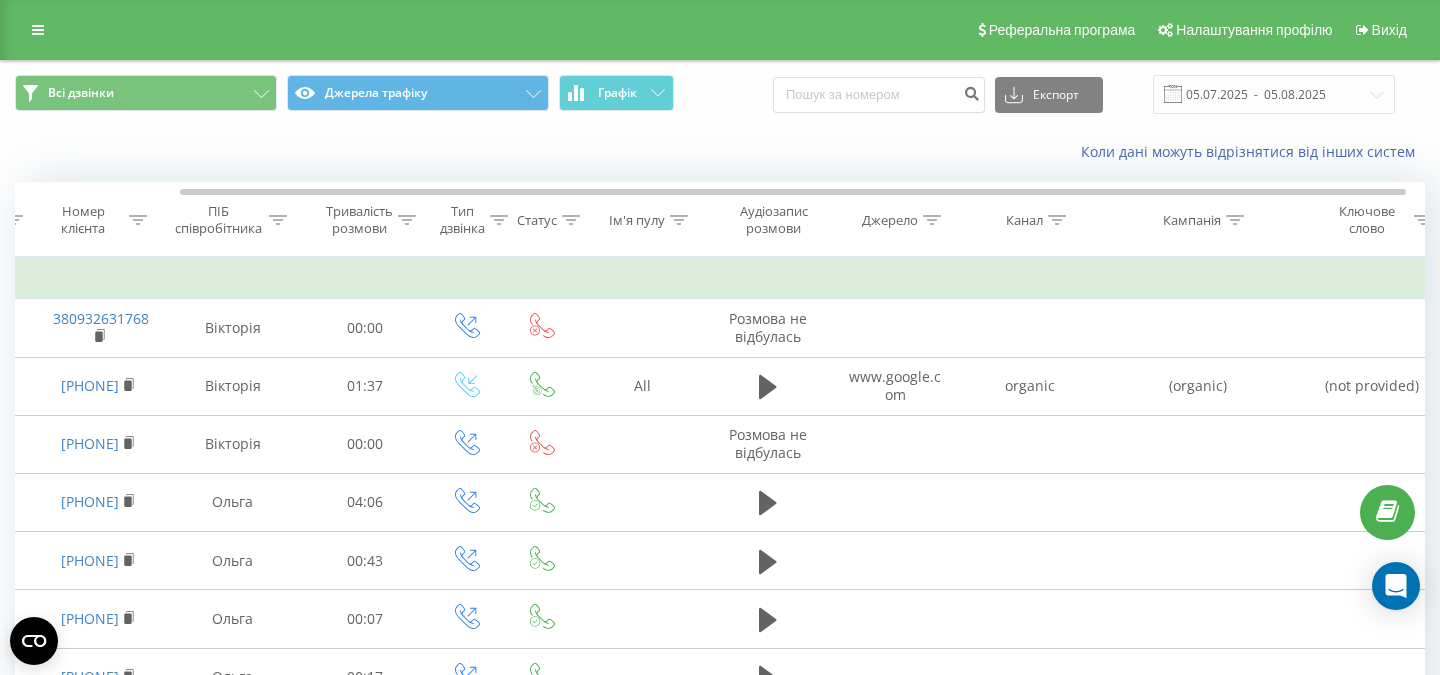 click at bounding box center (932, 220) 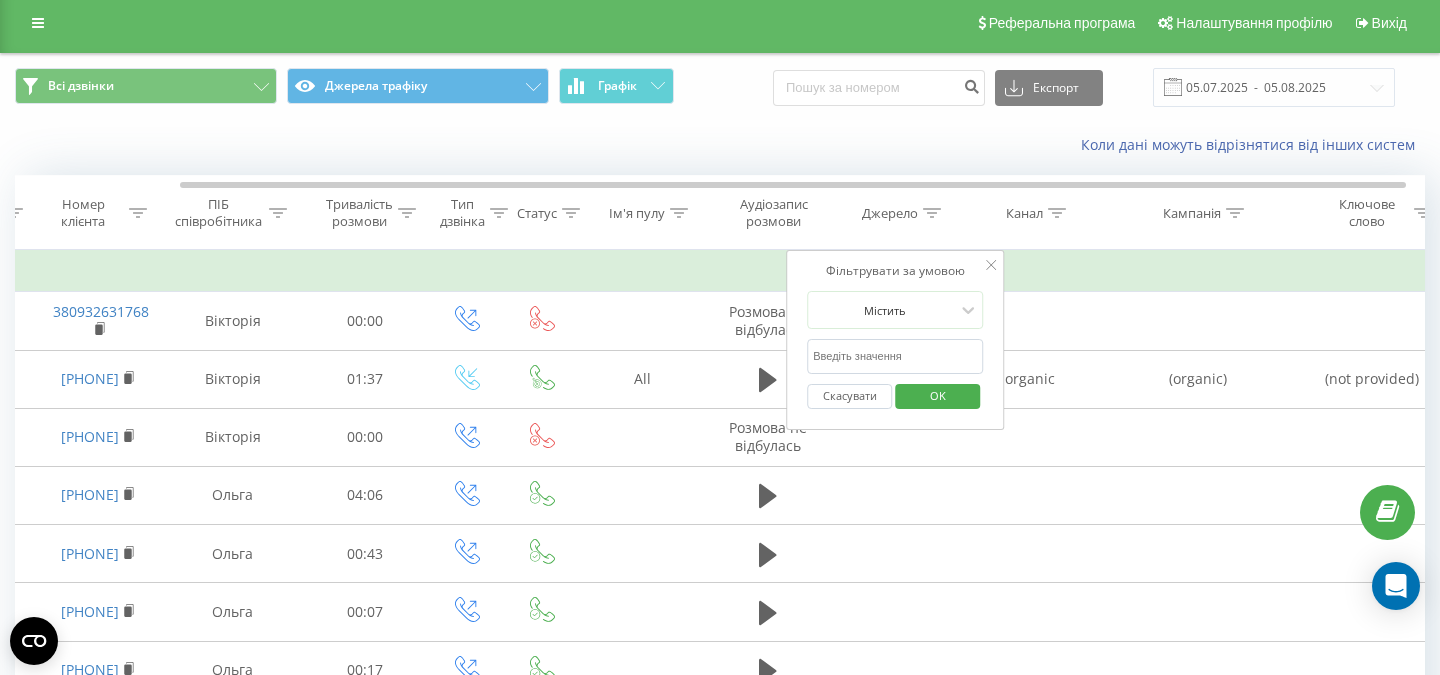 drag, startPoint x: 899, startPoint y: 305, endPoint x: 885, endPoint y: 276, distance: 32.202484 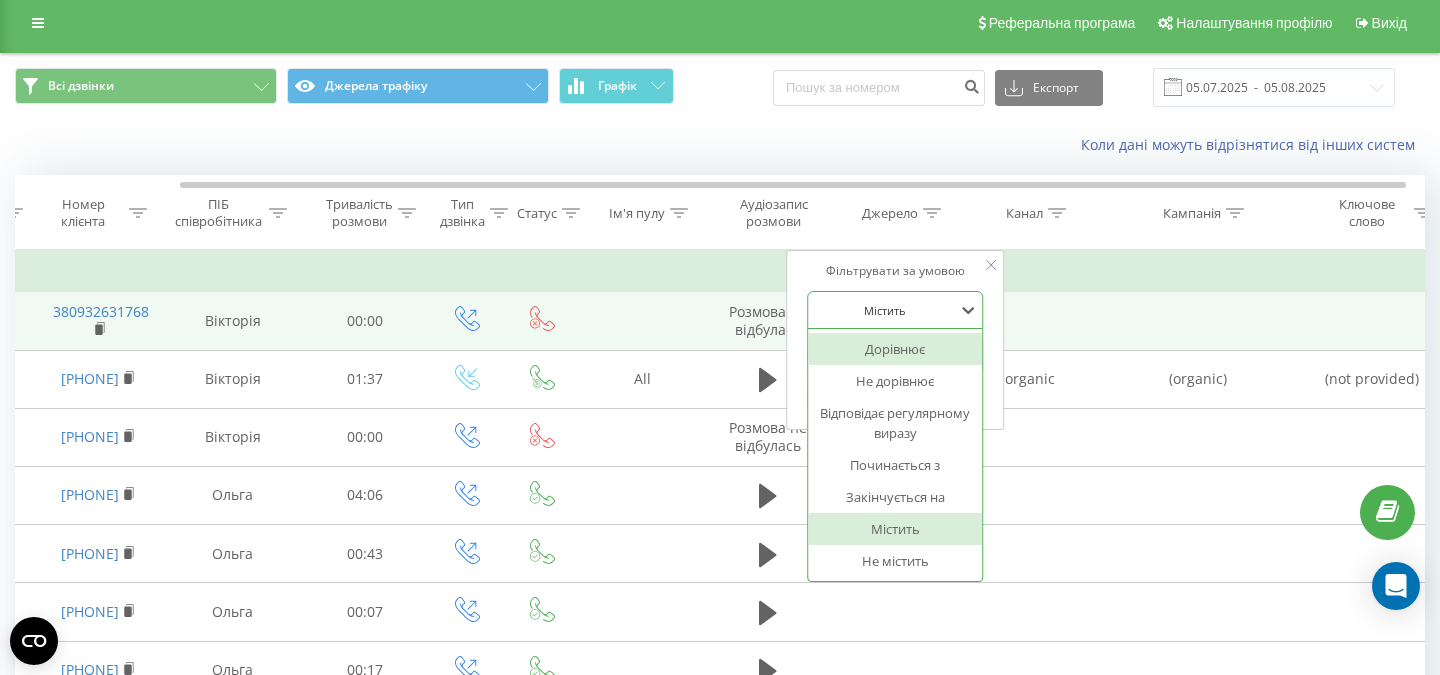 click at bounding box center [1030, 321] 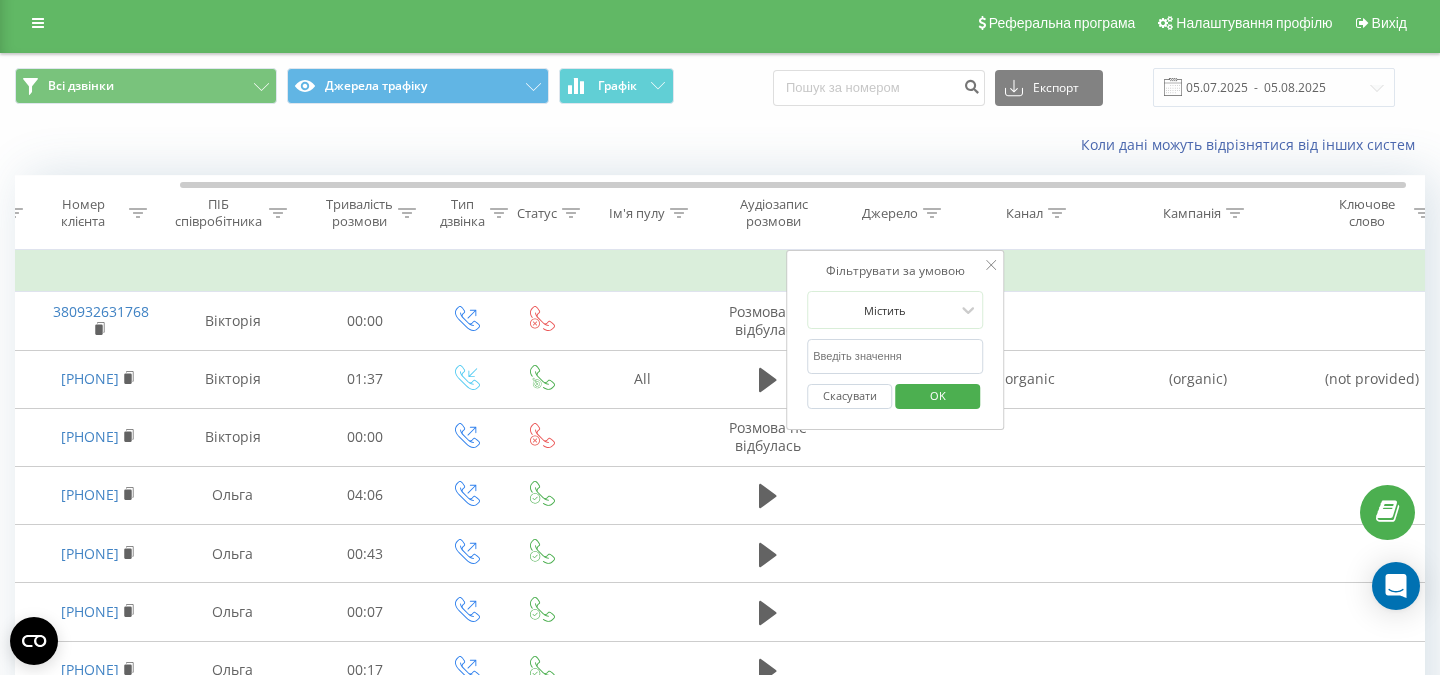 click at bounding box center [895, 356] 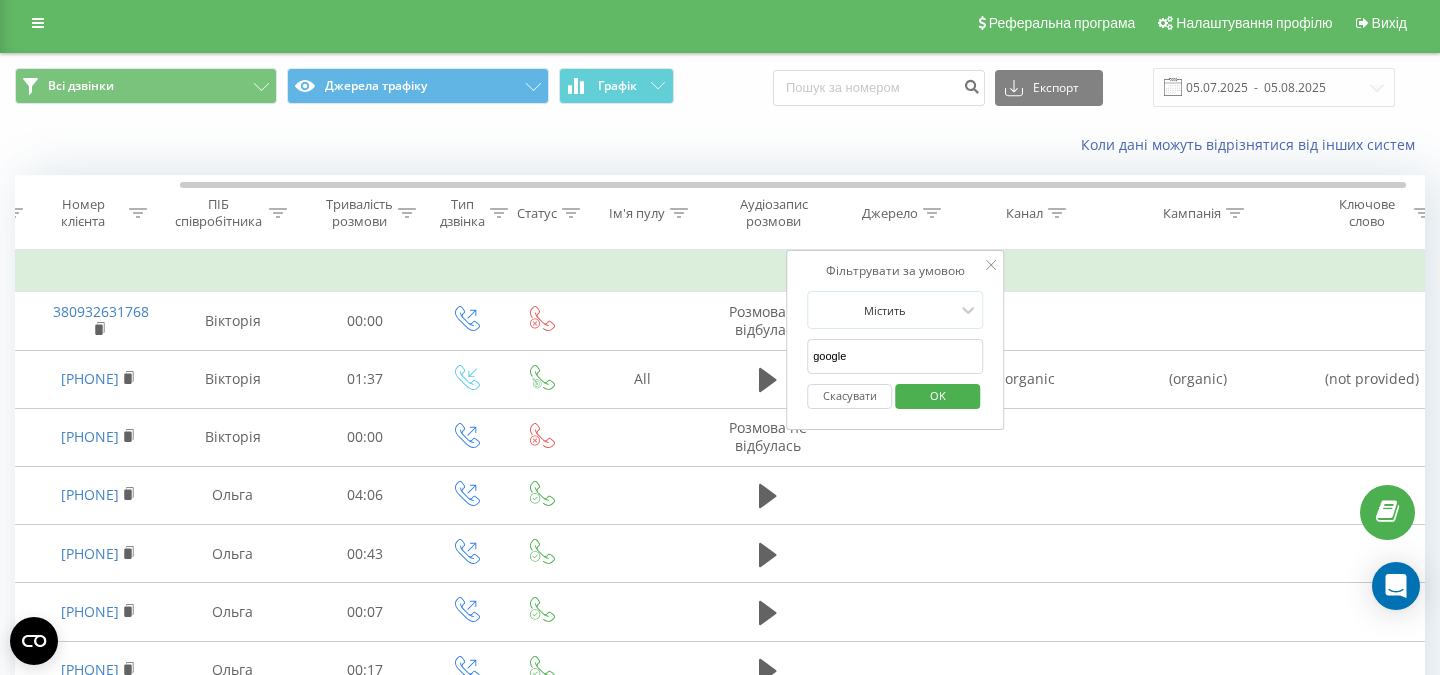 click on "OK" at bounding box center [938, 395] 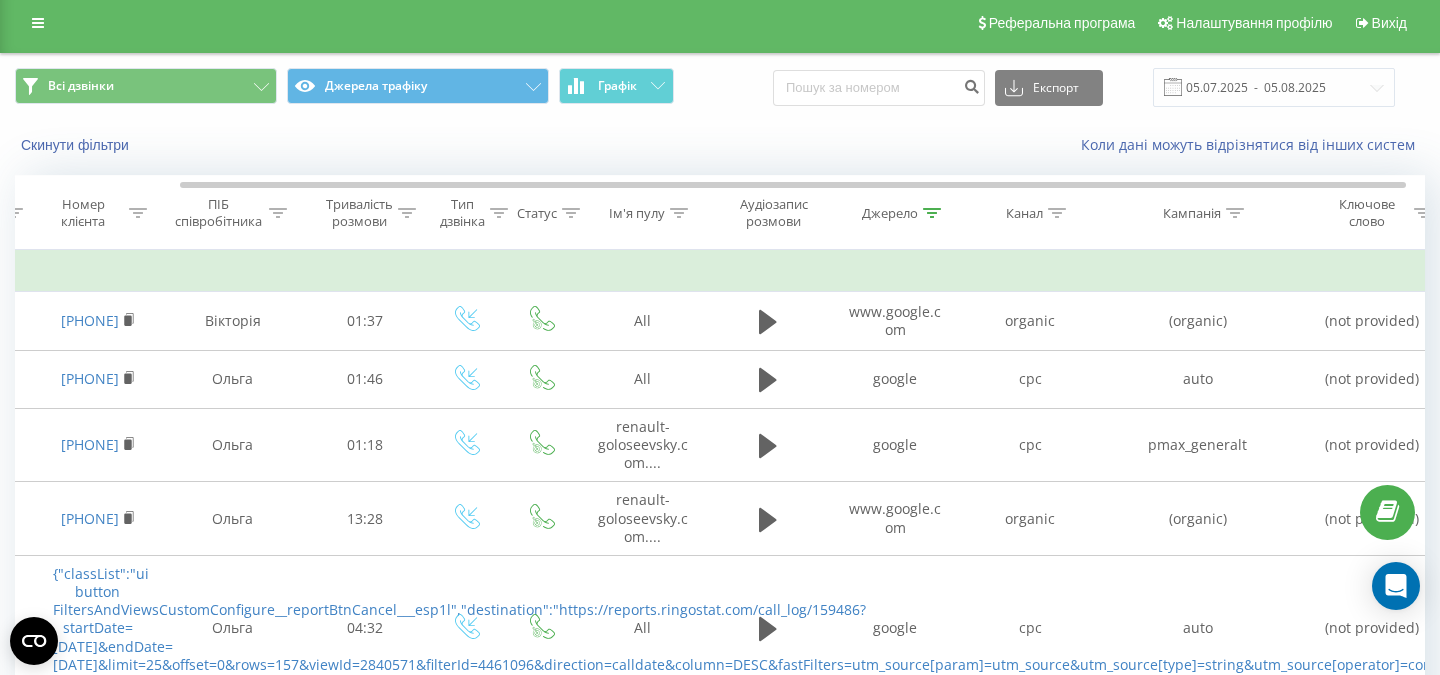 click 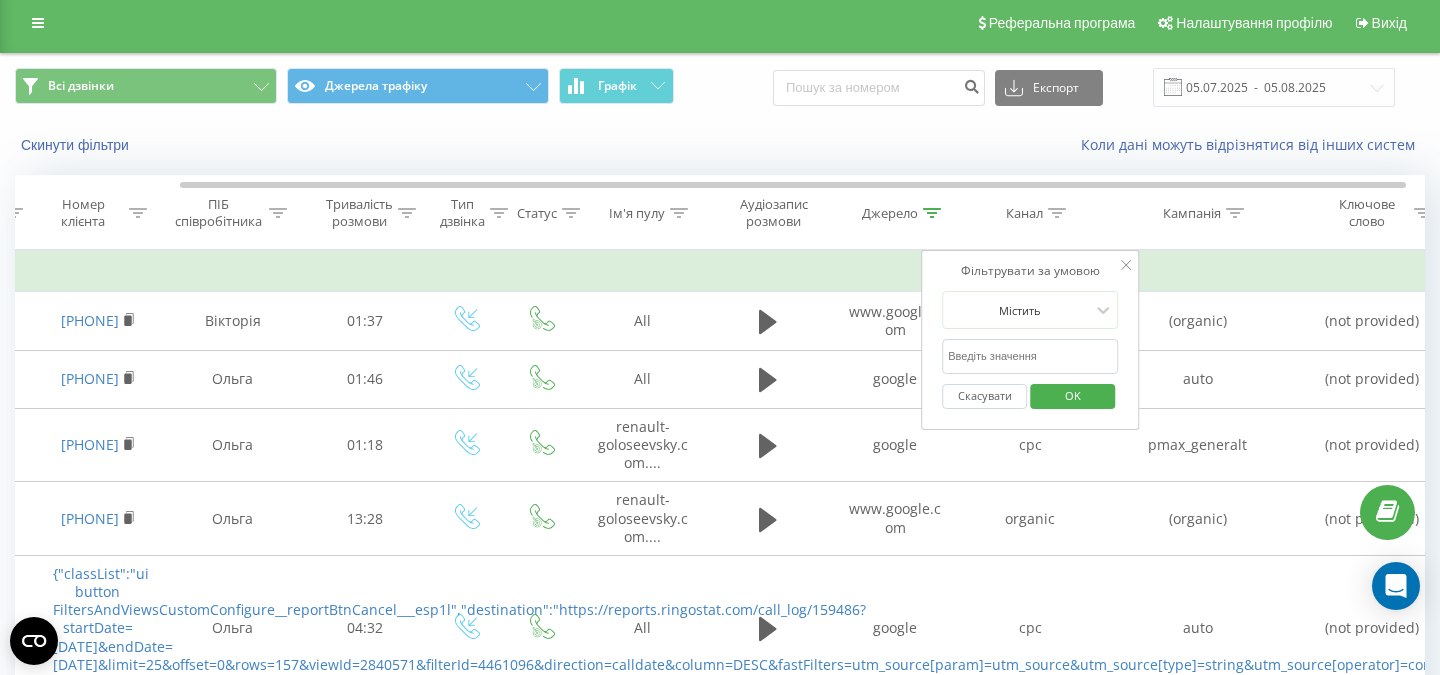 click at bounding box center (1030, 356) 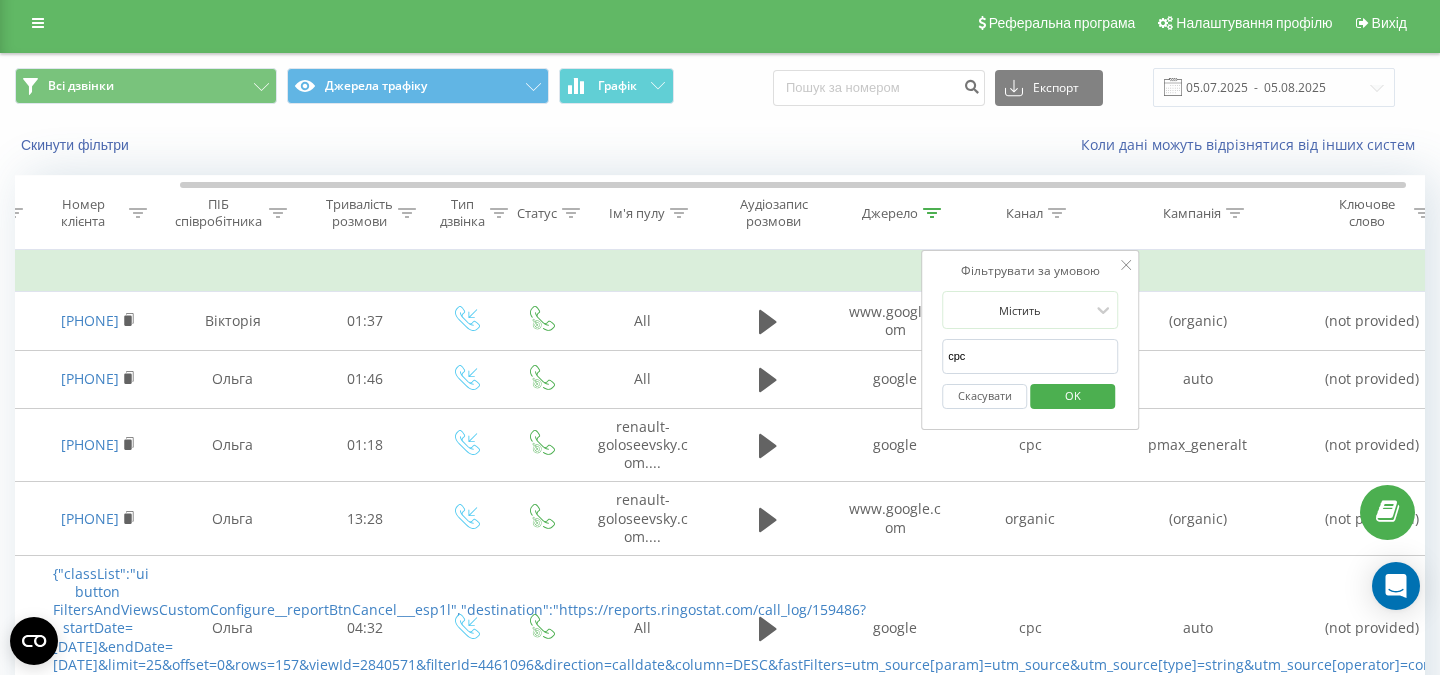 click on "OK" at bounding box center [1073, 395] 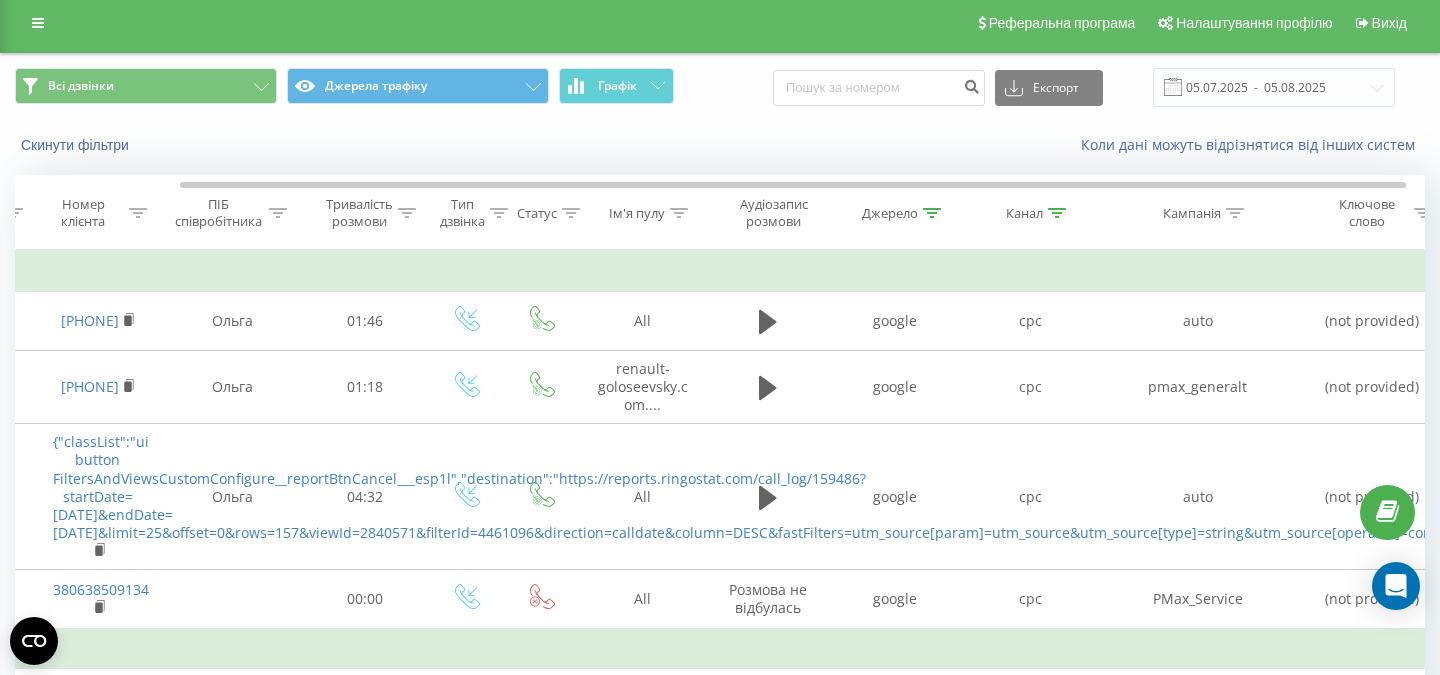 click 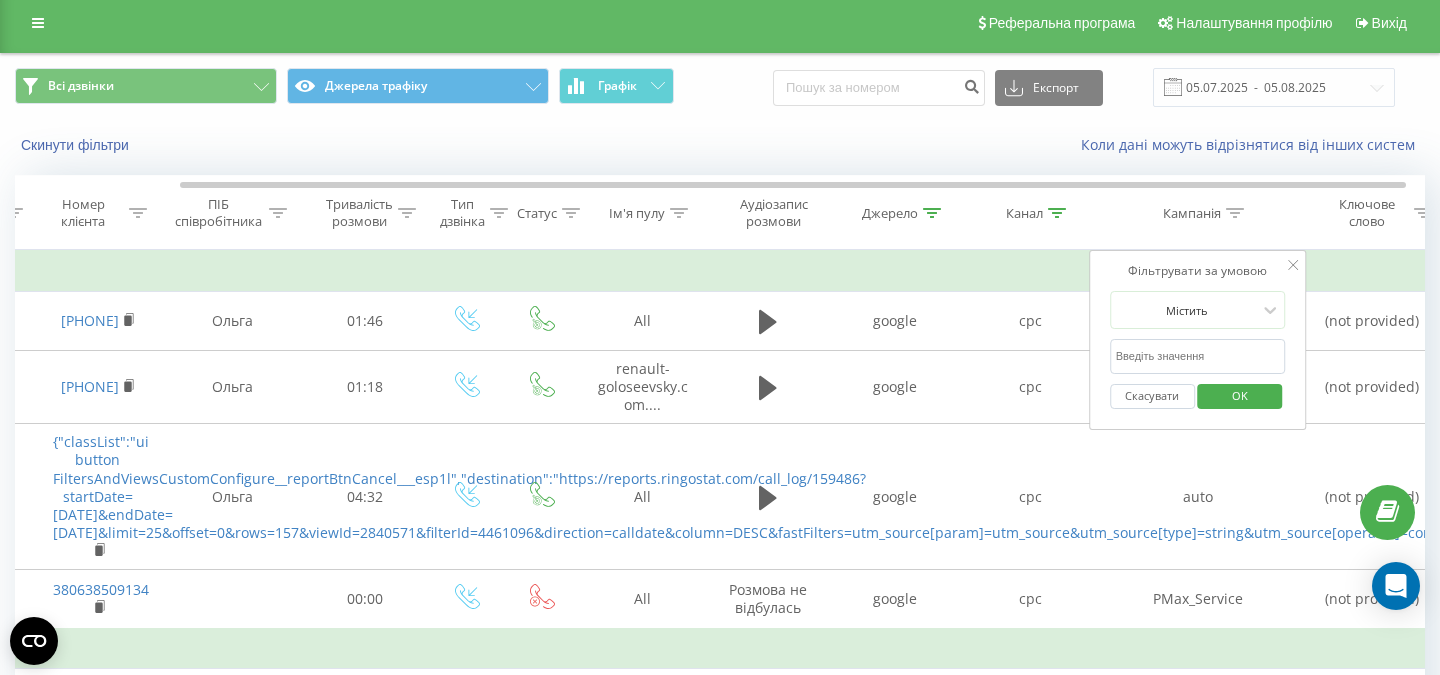 drag, startPoint x: 1171, startPoint y: 349, endPoint x: 1168, endPoint y: 367, distance: 18.248287 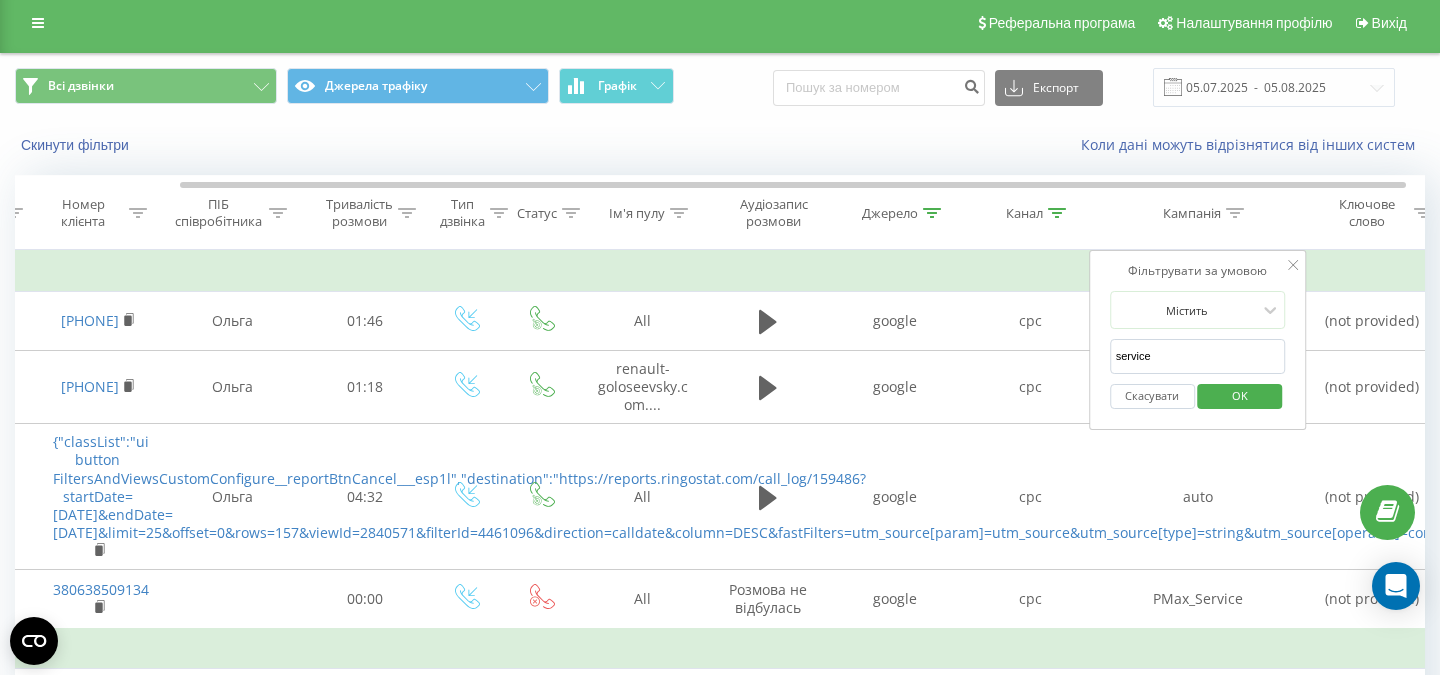 click on "OK" at bounding box center [1240, 395] 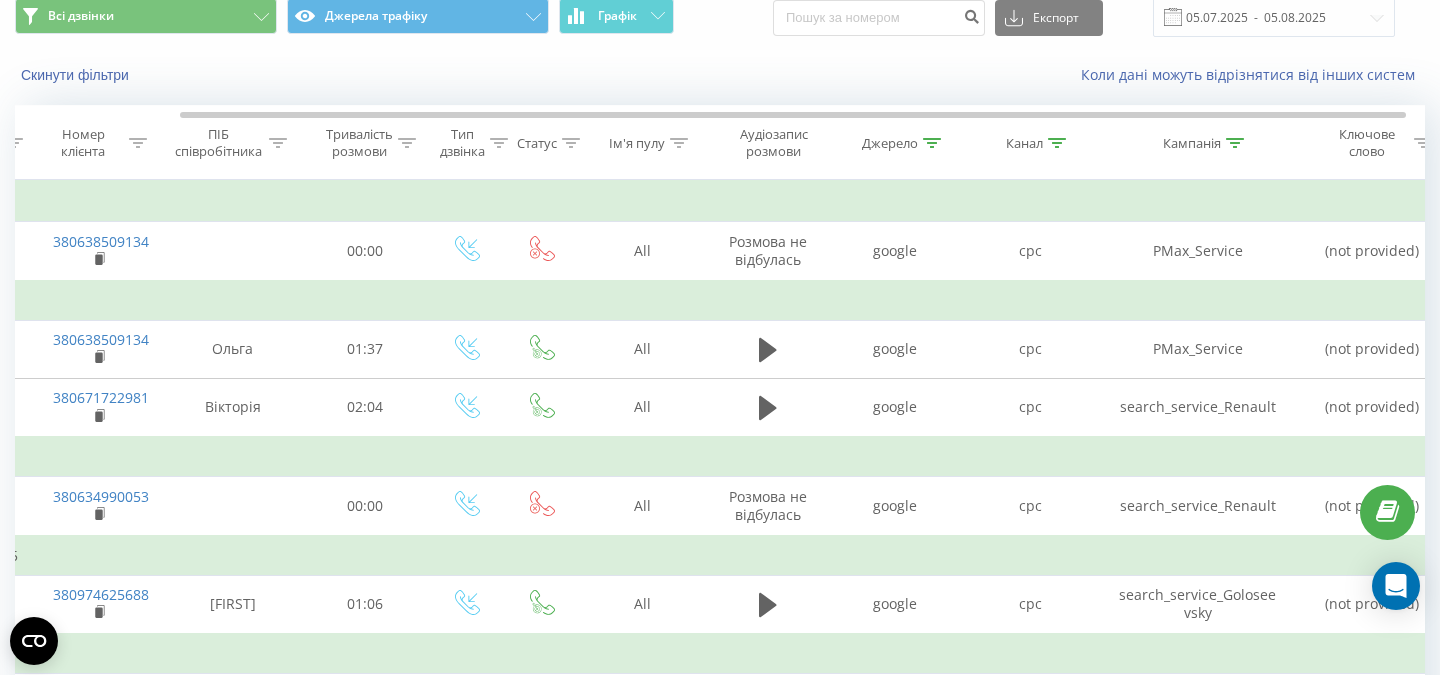 scroll, scrollTop: 106, scrollLeft: 0, axis: vertical 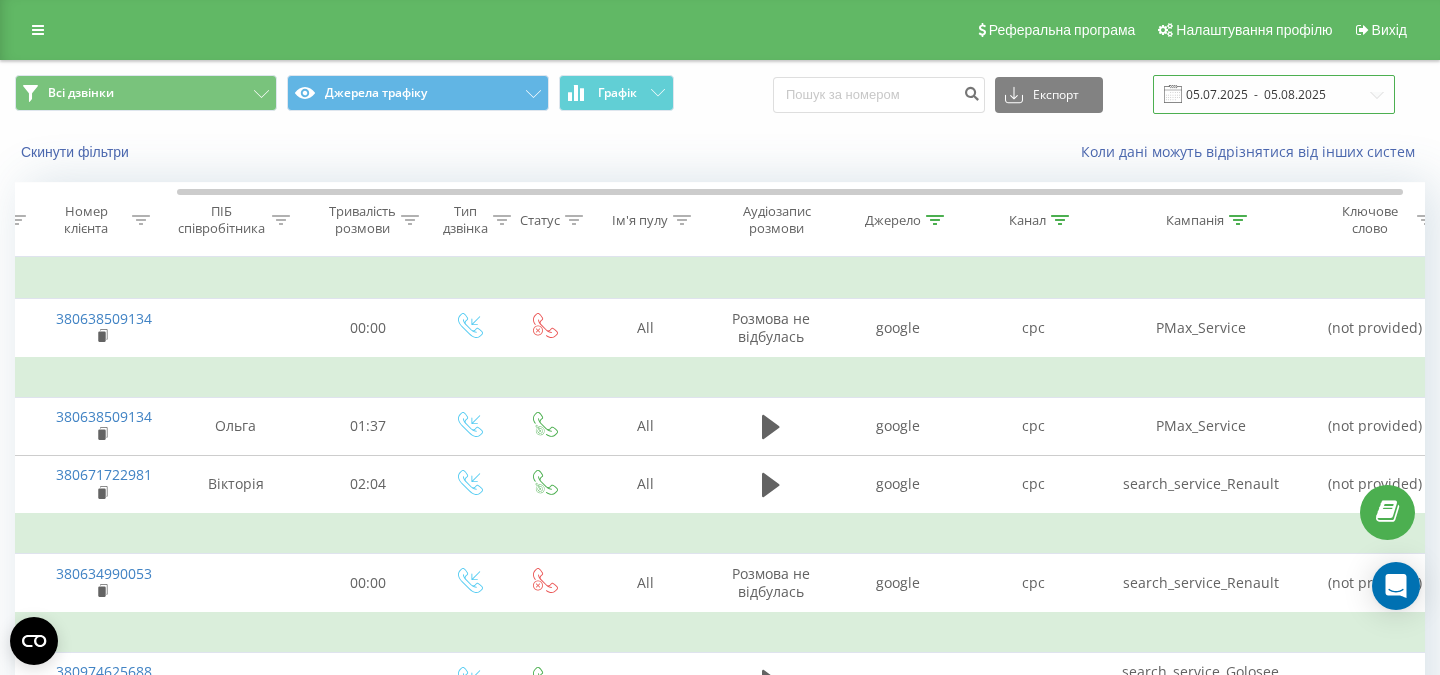 click on "05.07.2025  -  05.08.2025" at bounding box center (1274, 94) 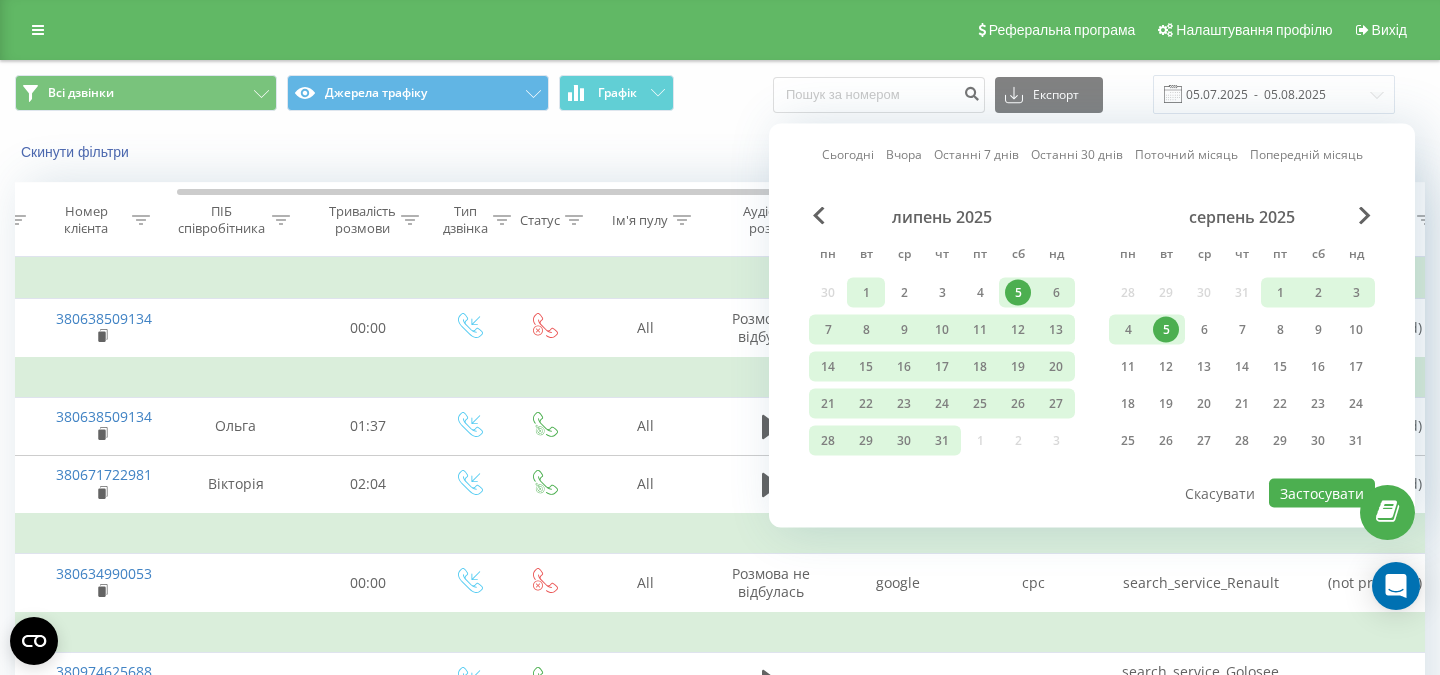 click on "1" at bounding box center (866, 293) 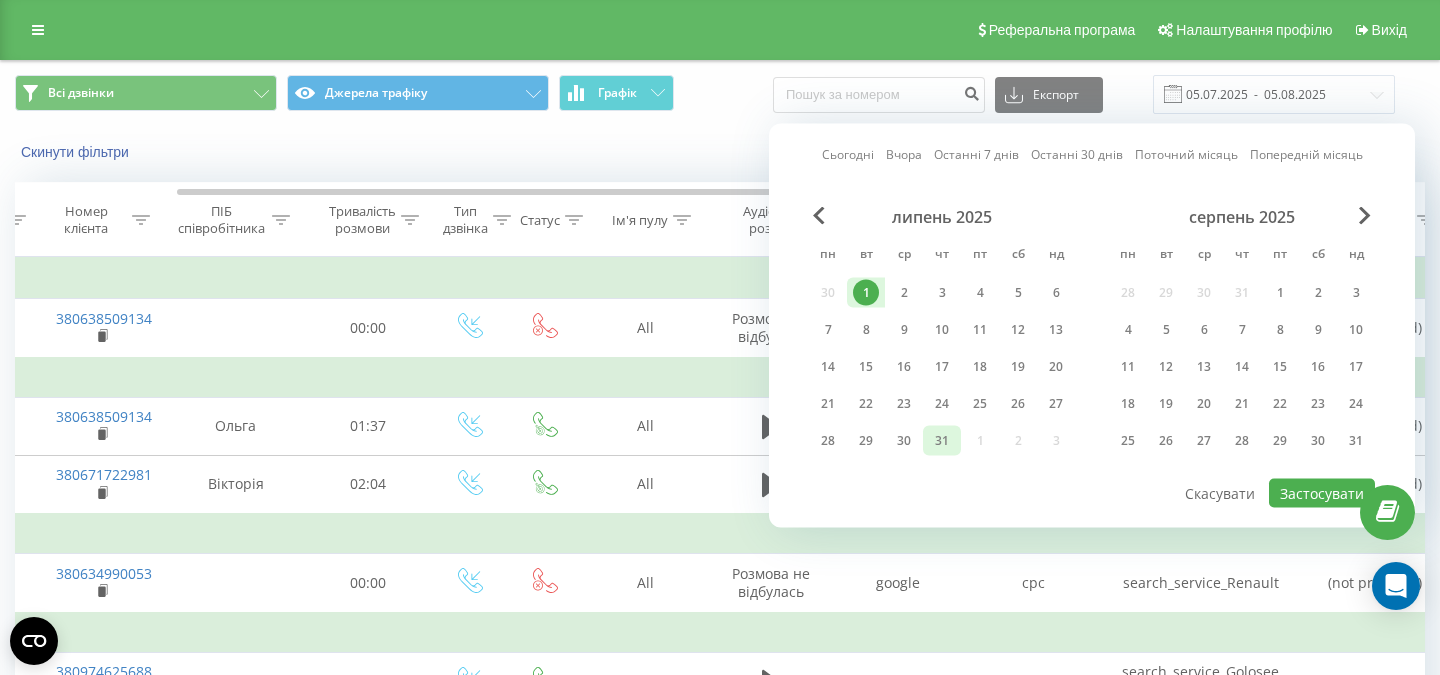 click on "31" at bounding box center (942, 441) 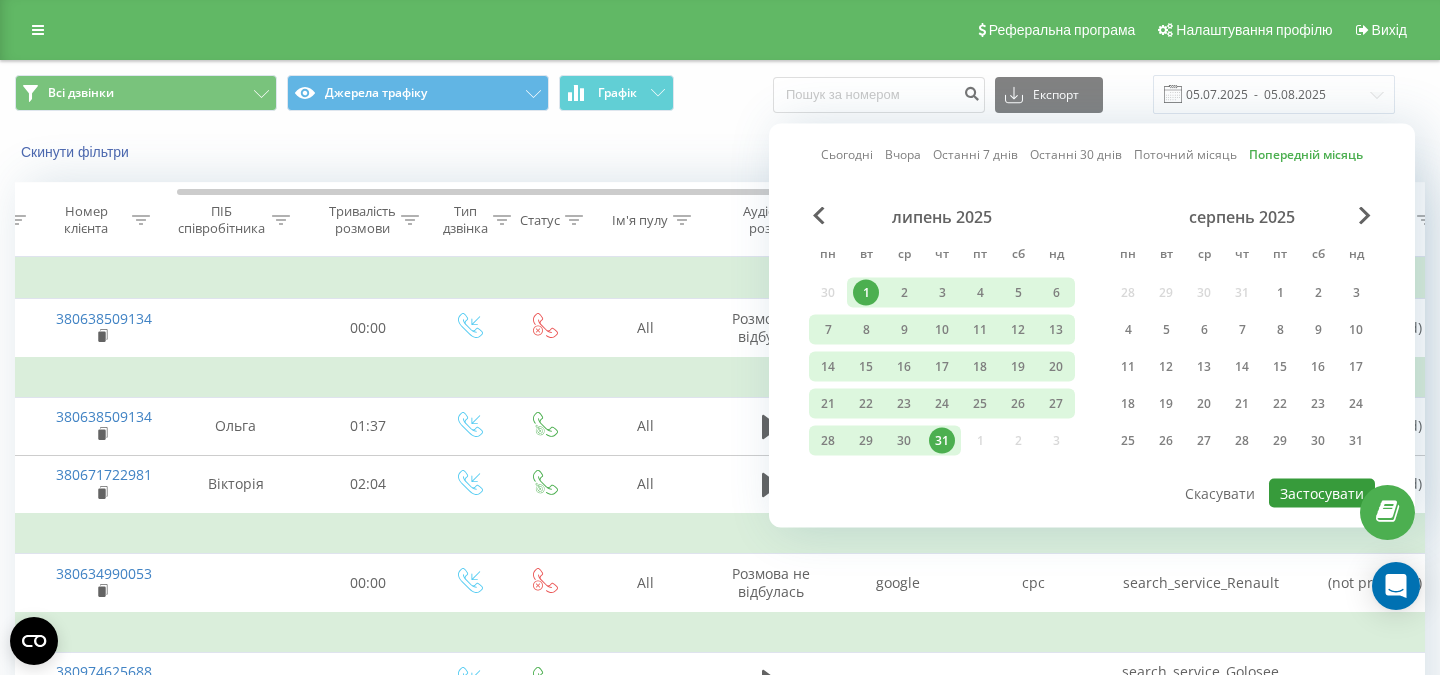 click on "Застосувати" at bounding box center [1322, 493] 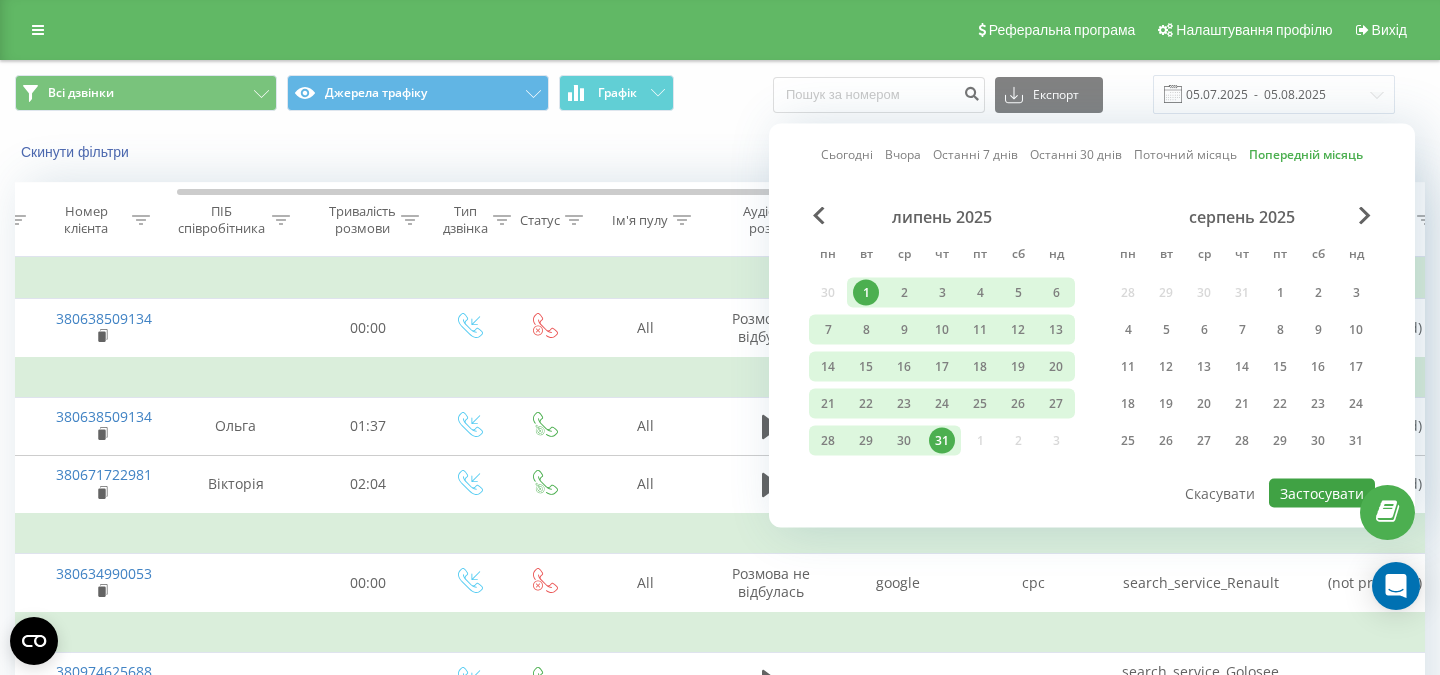 type on "01.07.2025  -  31.07.2025" 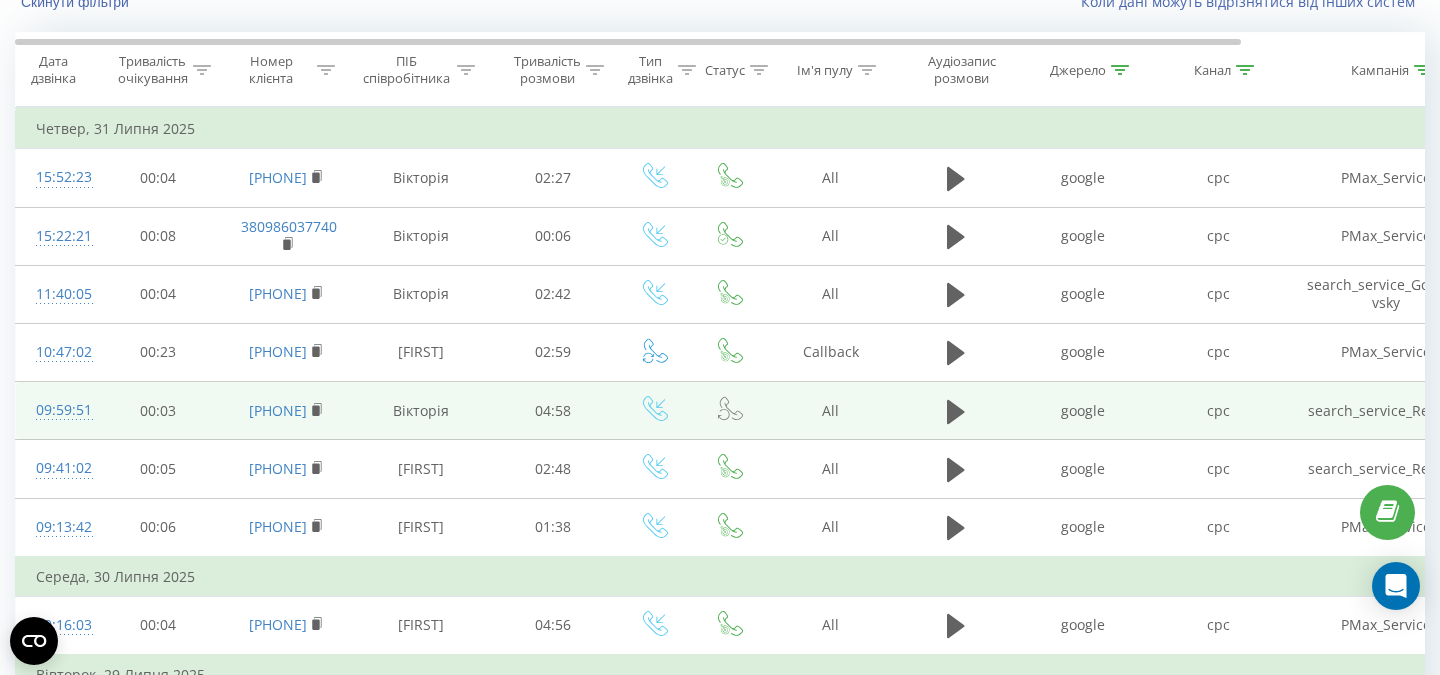 scroll, scrollTop: 0, scrollLeft: 0, axis: both 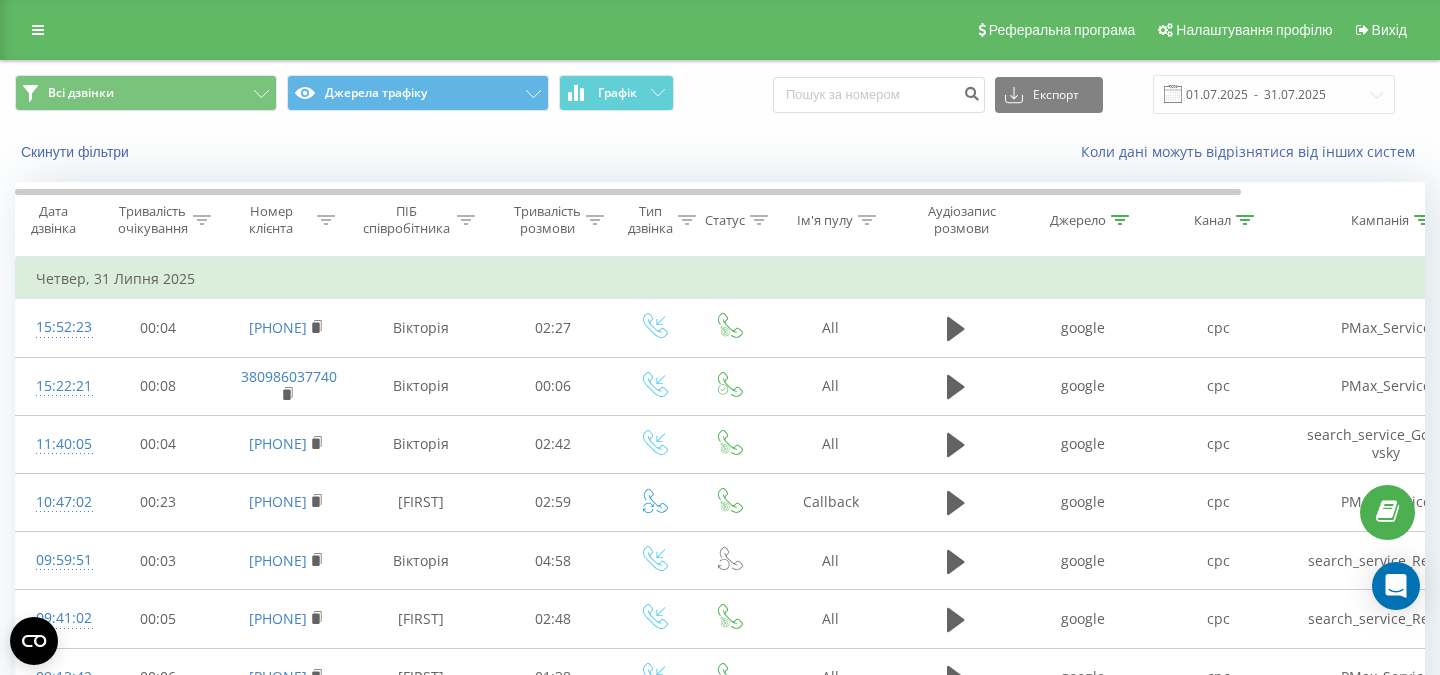 drag, startPoint x: 1244, startPoint y: 221, endPoint x: 1281, endPoint y: 228, distance: 37.65634 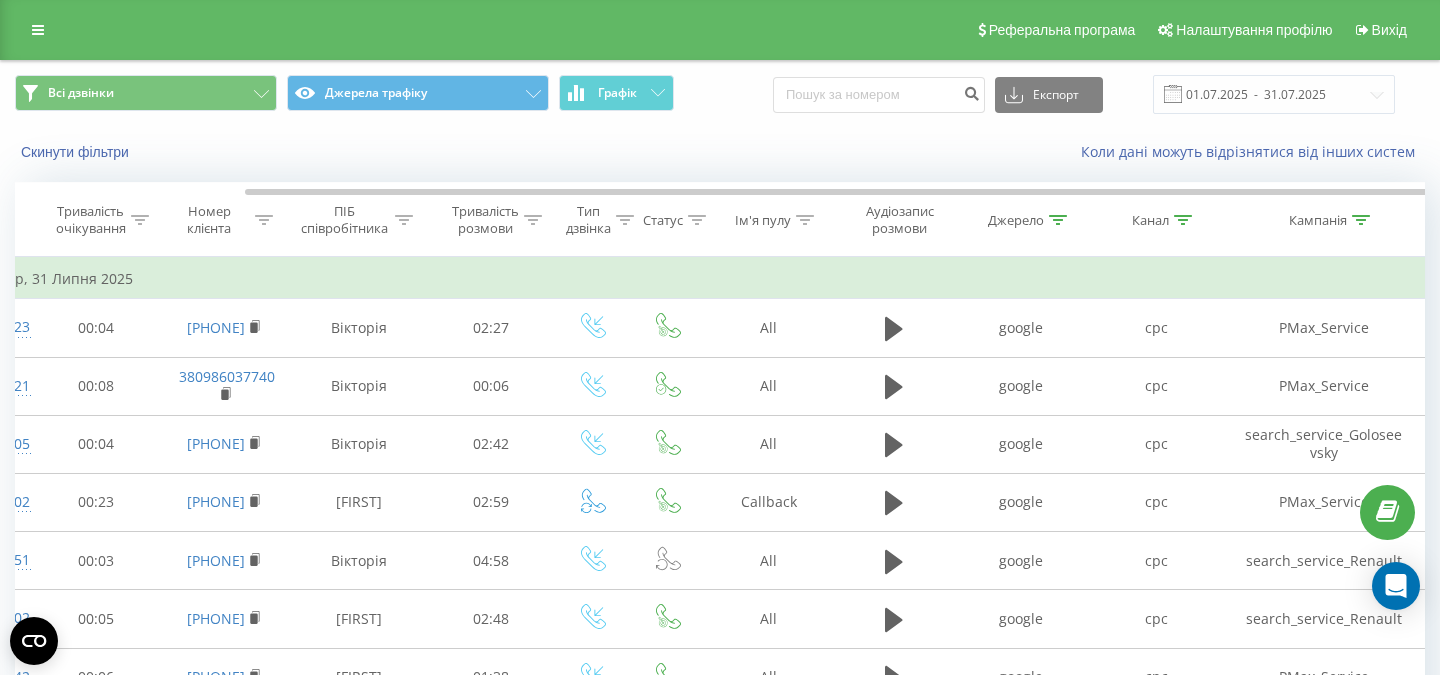 scroll, scrollTop: 0, scrollLeft: 174, axis: horizontal 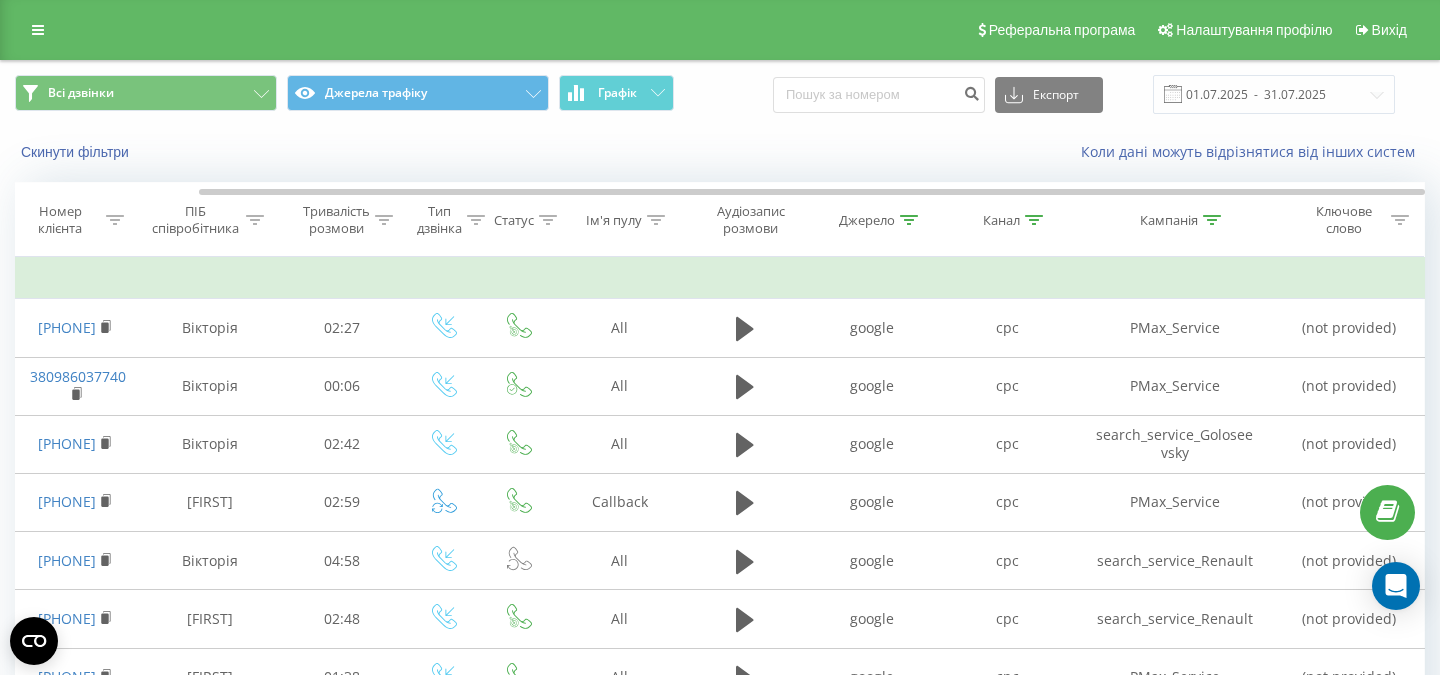 click 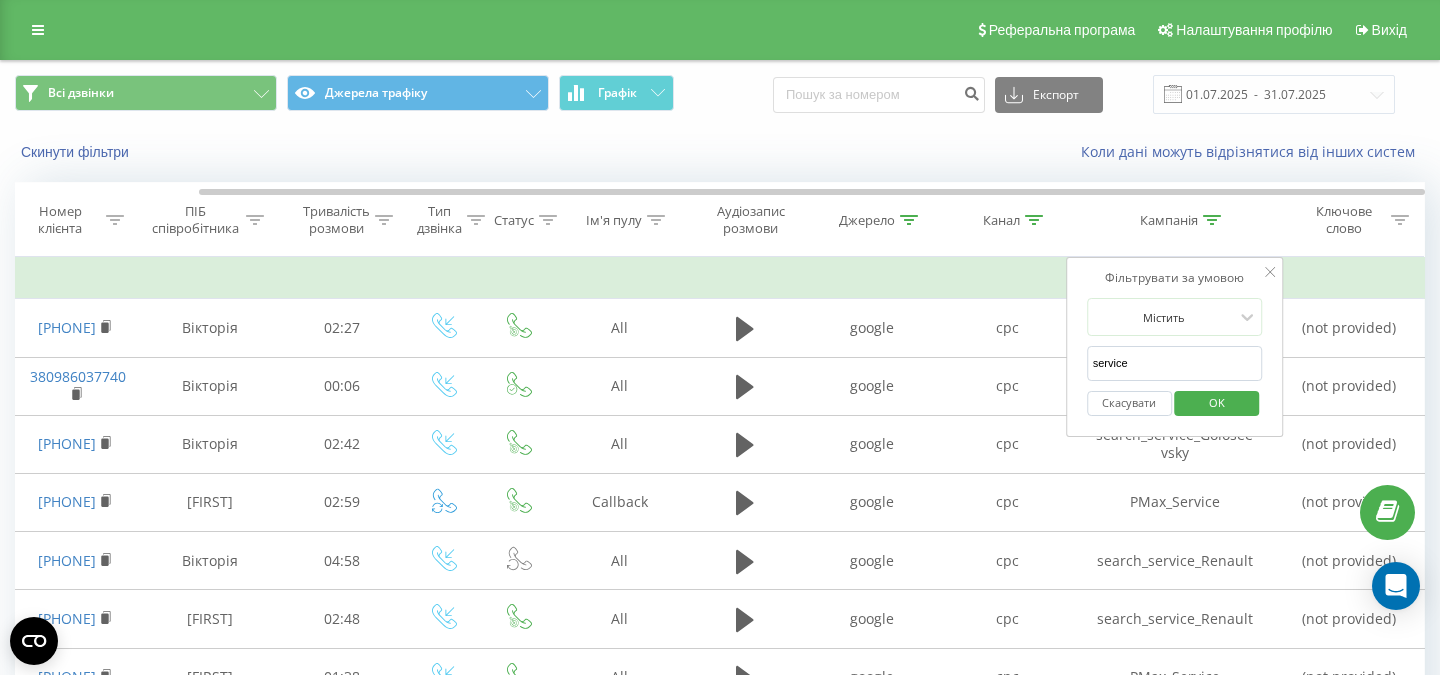 click on "service" at bounding box center (1175, 363) 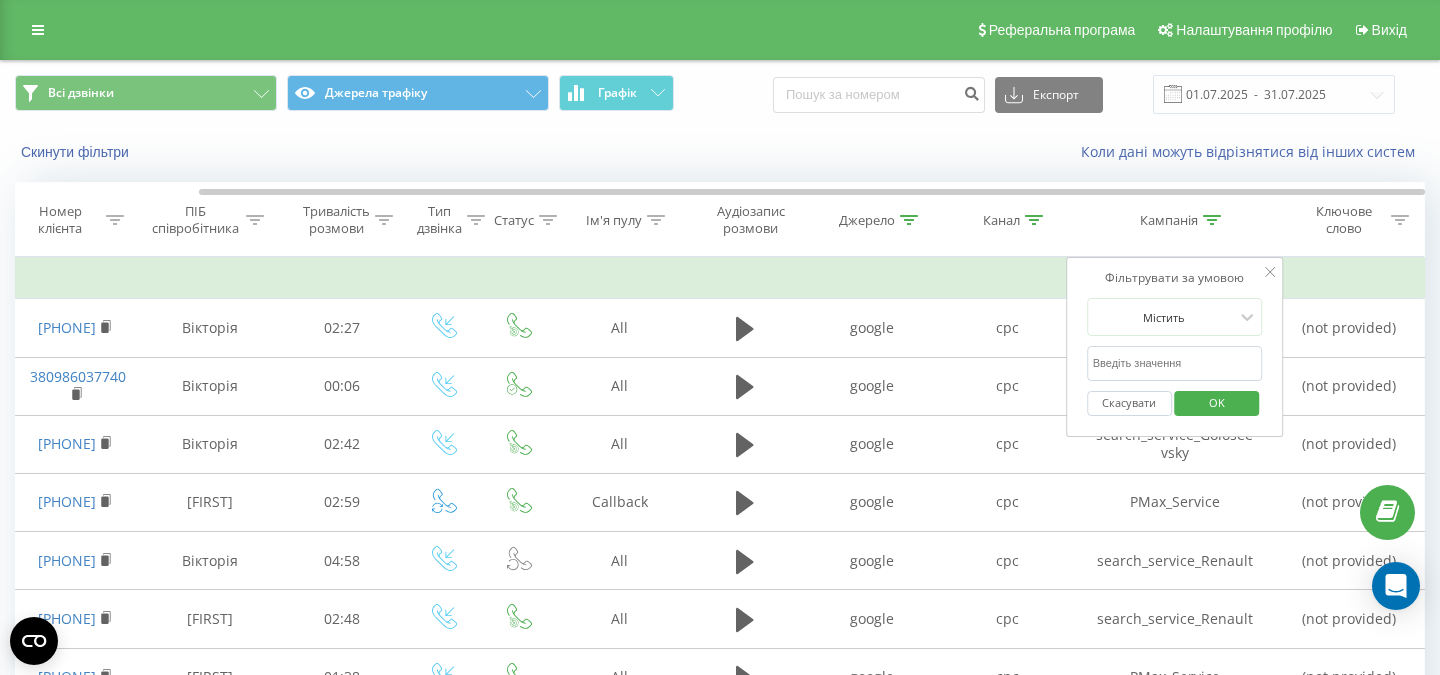 click at bounding box center [1175, 363] 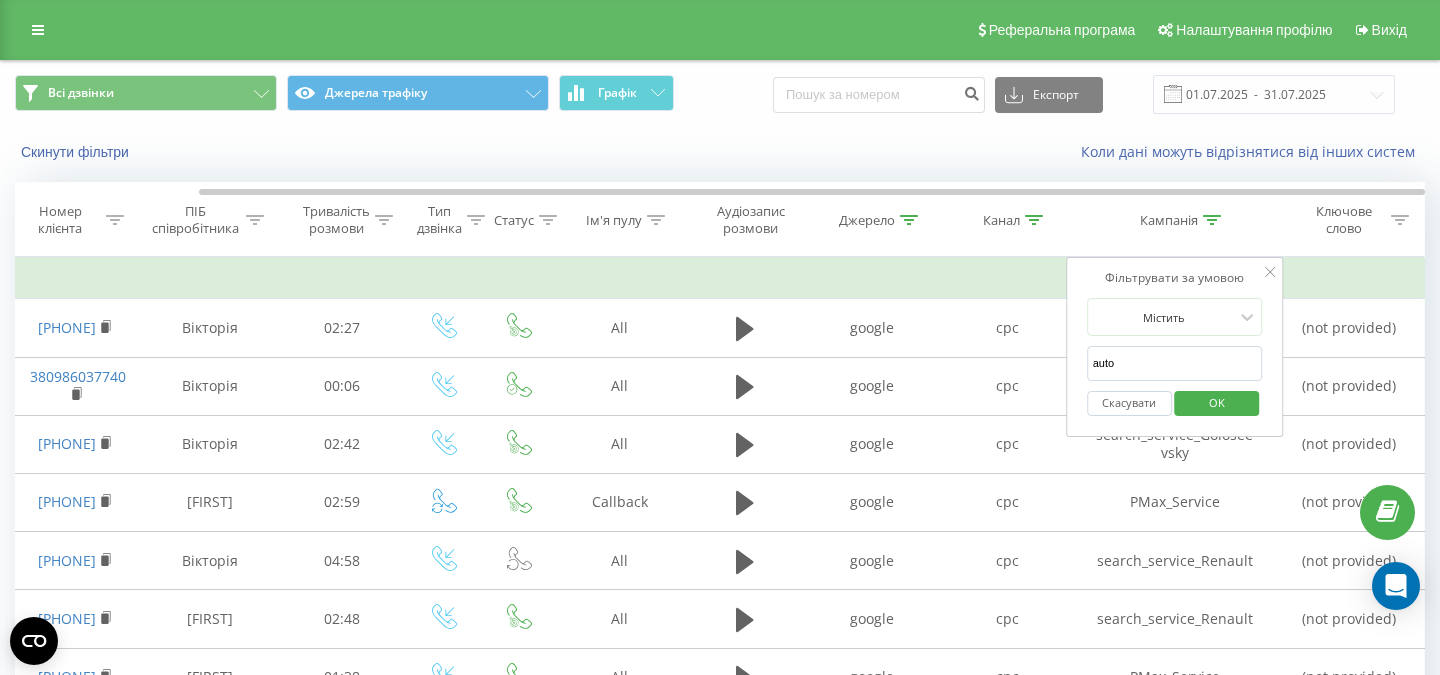 click on "OK" at bounding box center [1217, 402] 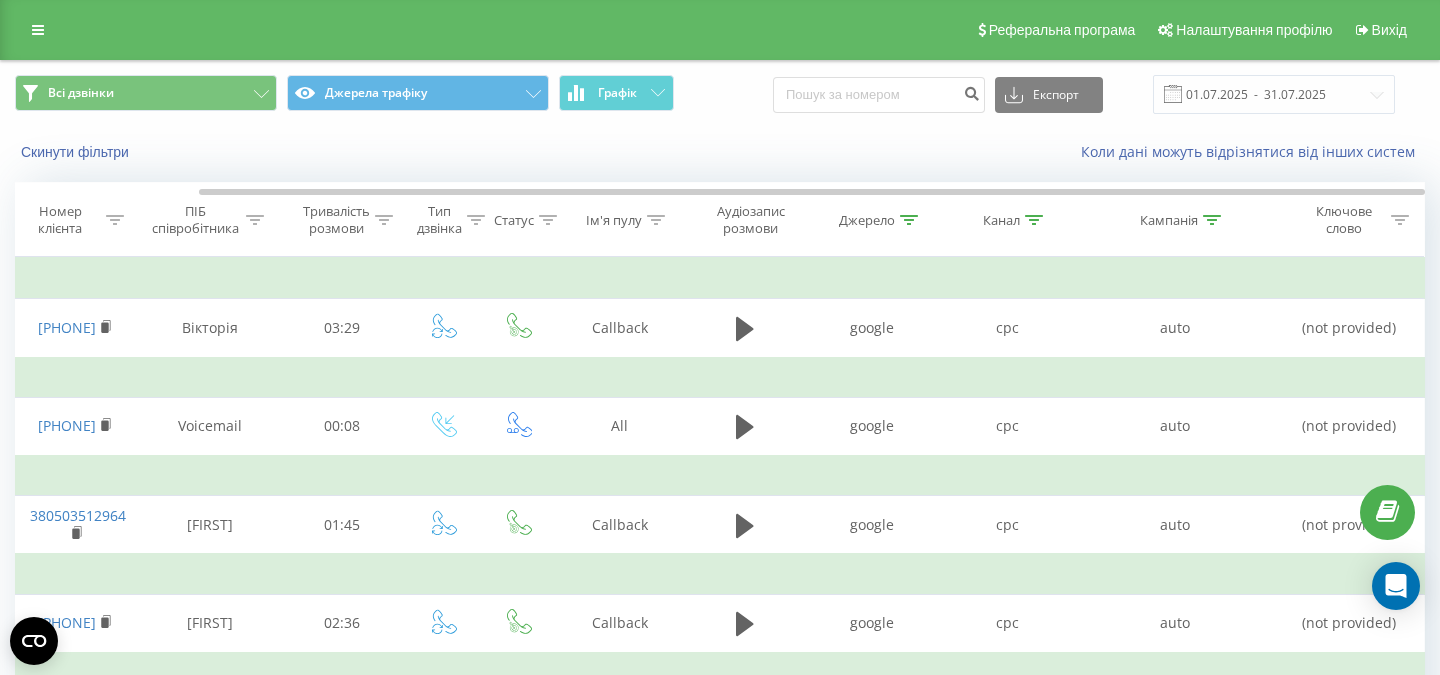 click on "Кампанія" at bounding box center (1180, 220) 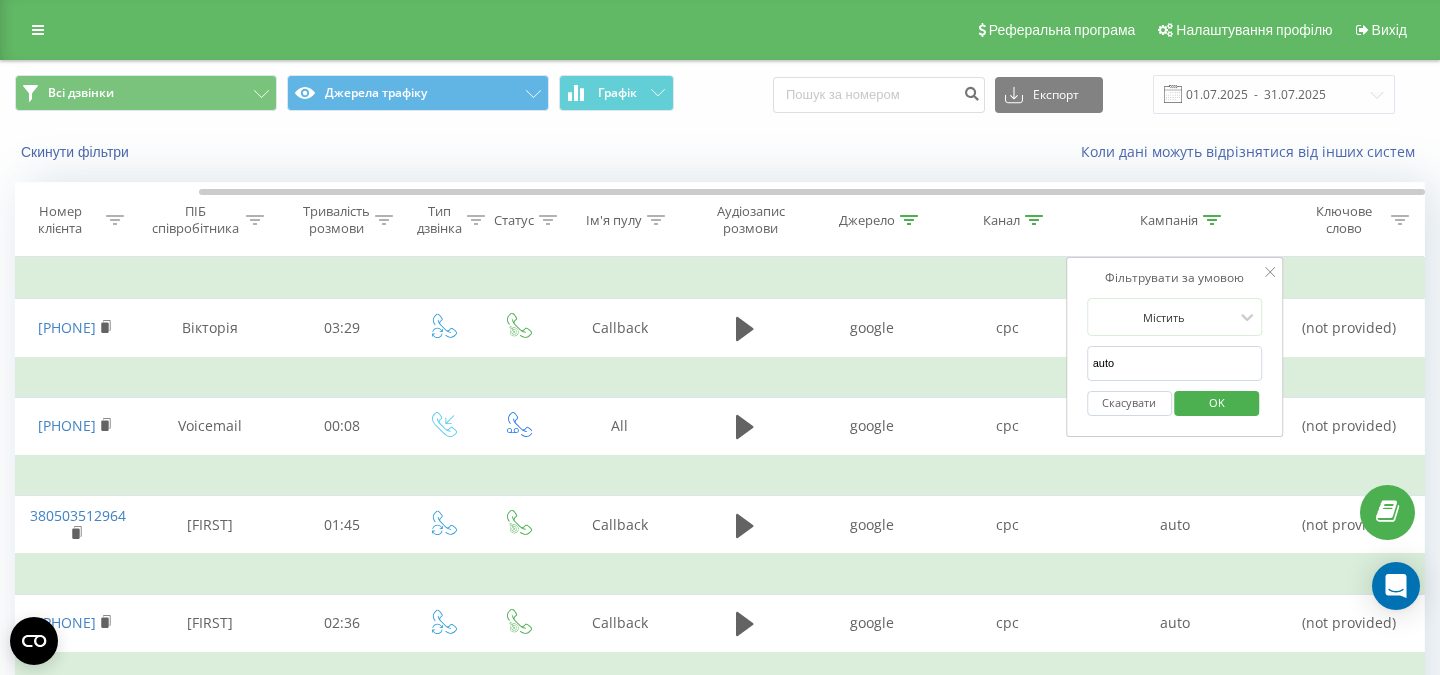 drag, startPoint x: 1128, startPoint y: 358, endPoint x: 1099, endPoint y: 357, distance: 29.017237 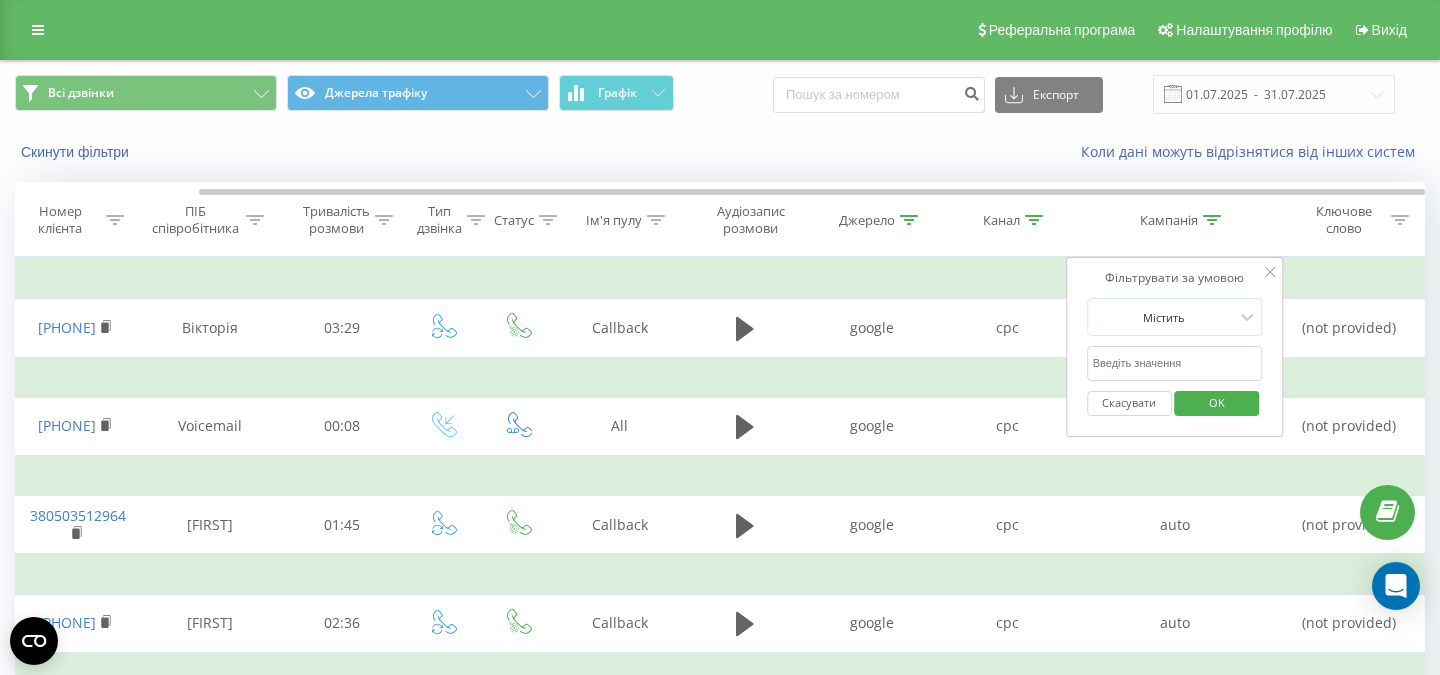 click on "OK" at bounding box center [1217, 402] 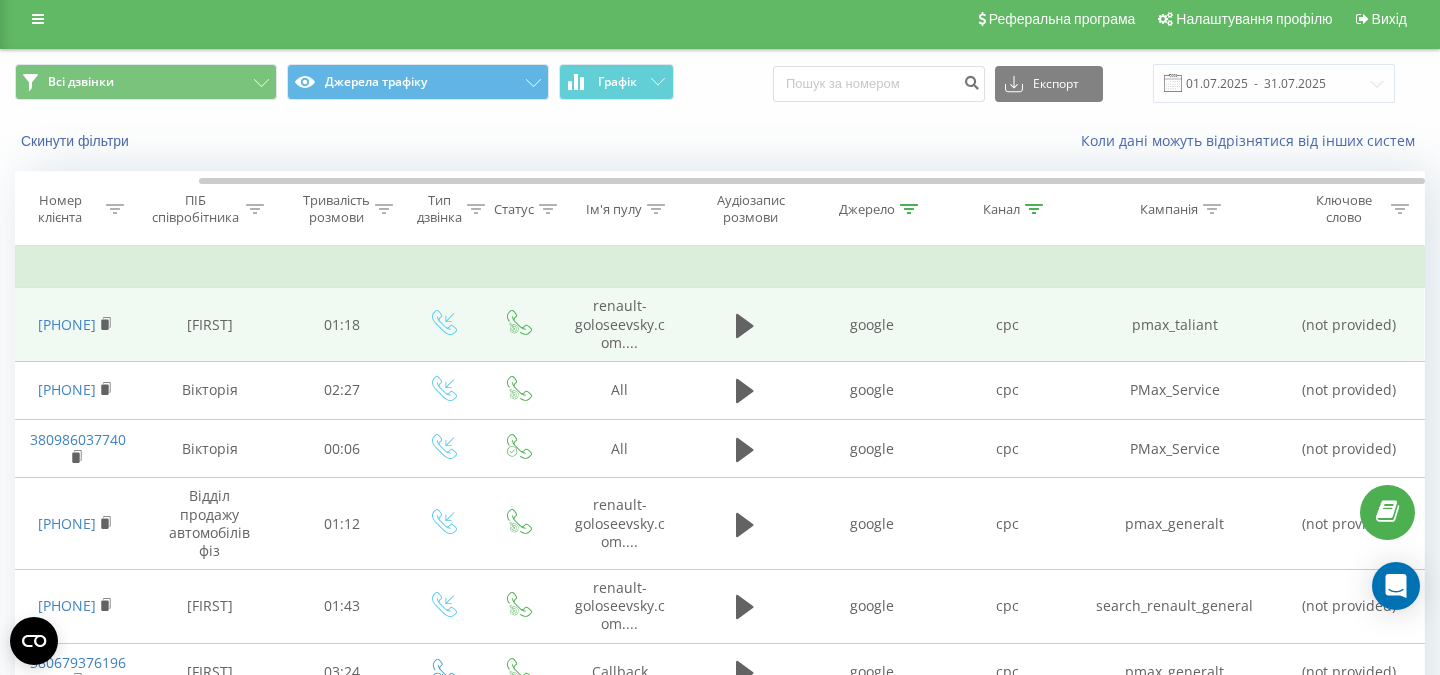 scroll, scrollTop: 0, scrollLeft: 0, axis: both 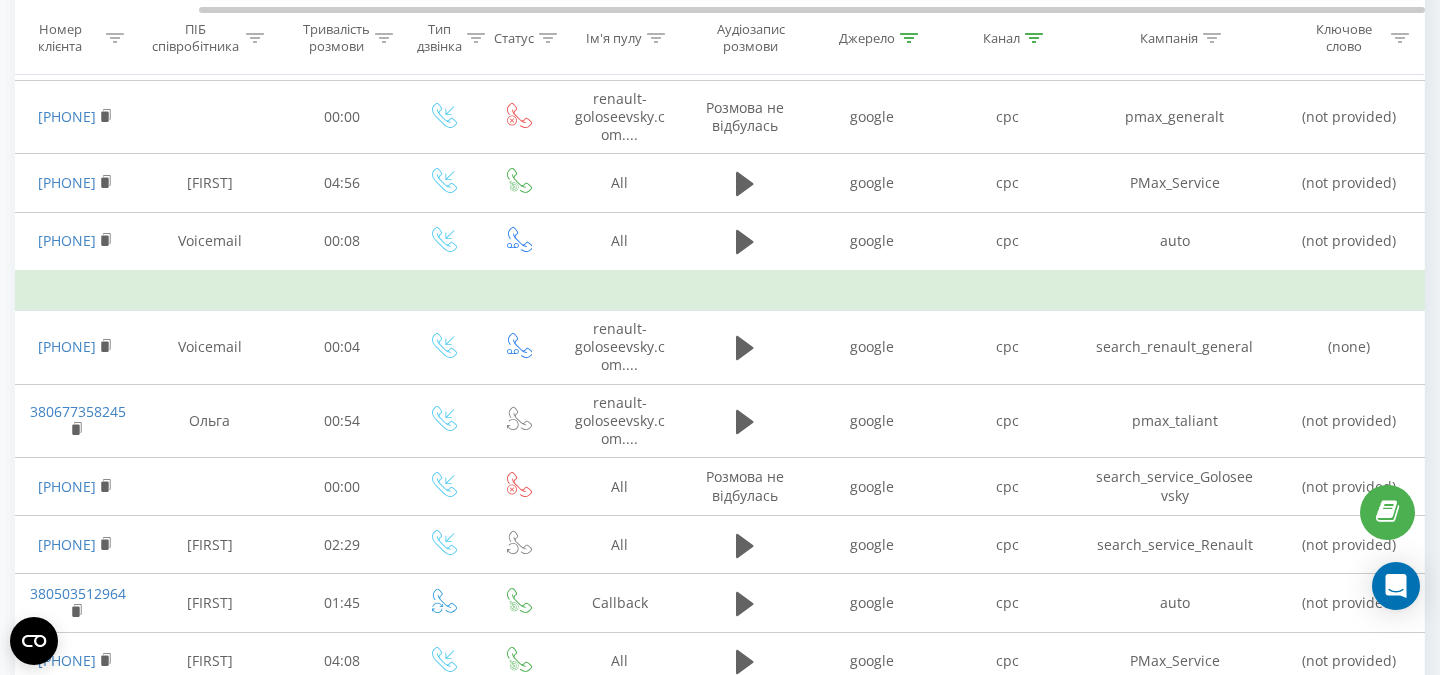 click 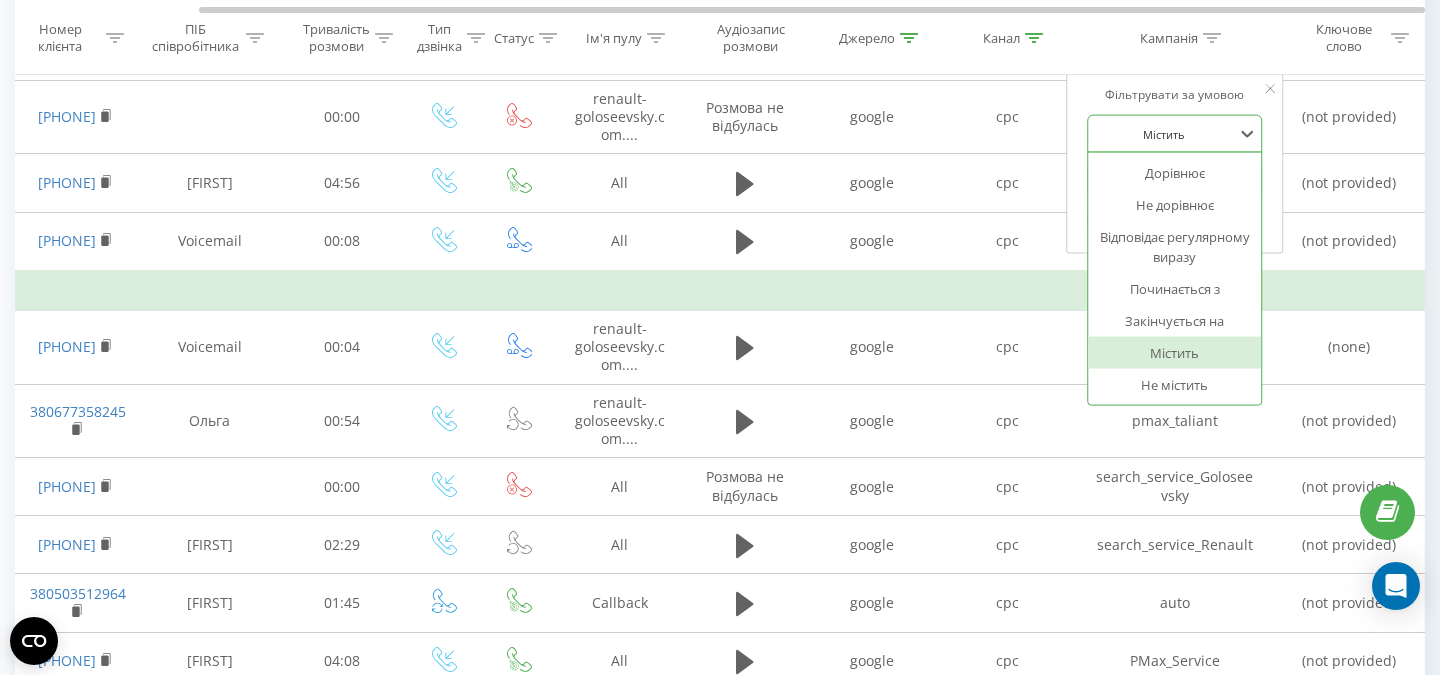 click at bounding box center [1164, 133] 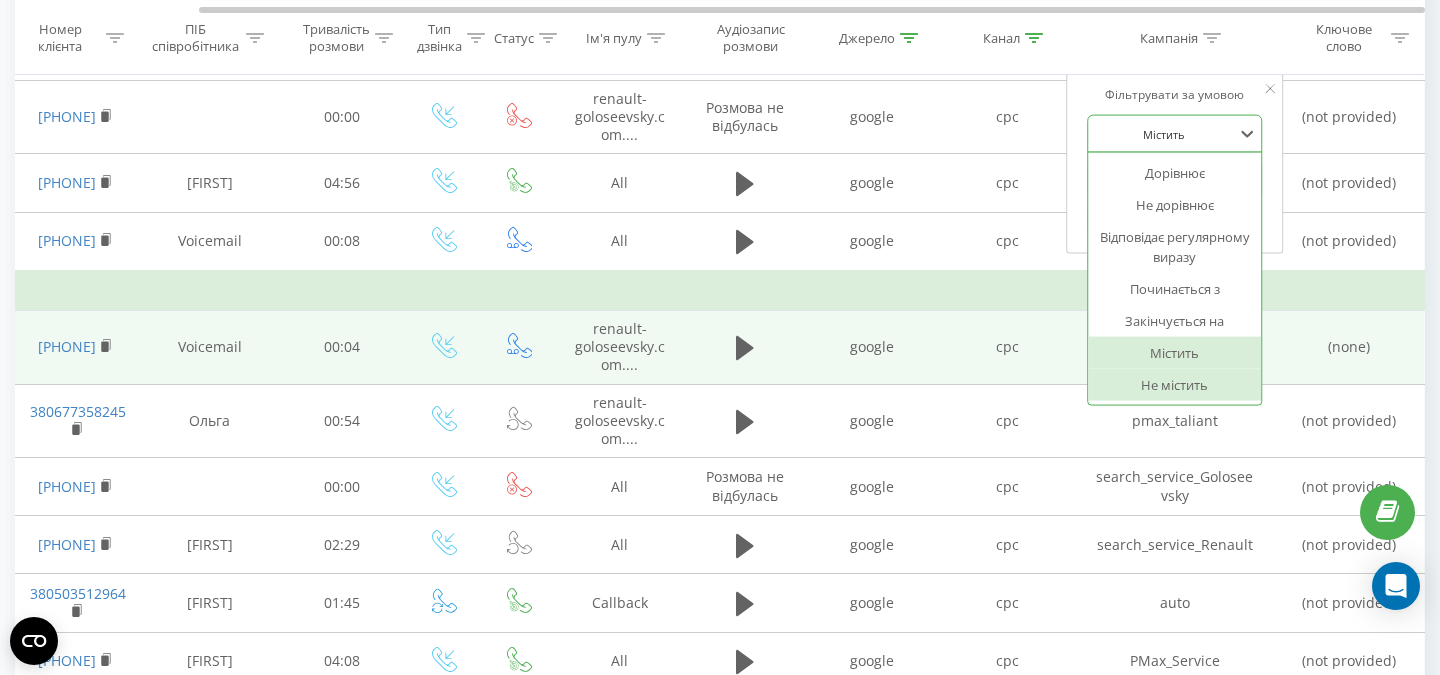 drag, startPoint x: 1159, startPoint y: 389, endPoint x: 1154, endPoint y: 379, distance: 11.18034 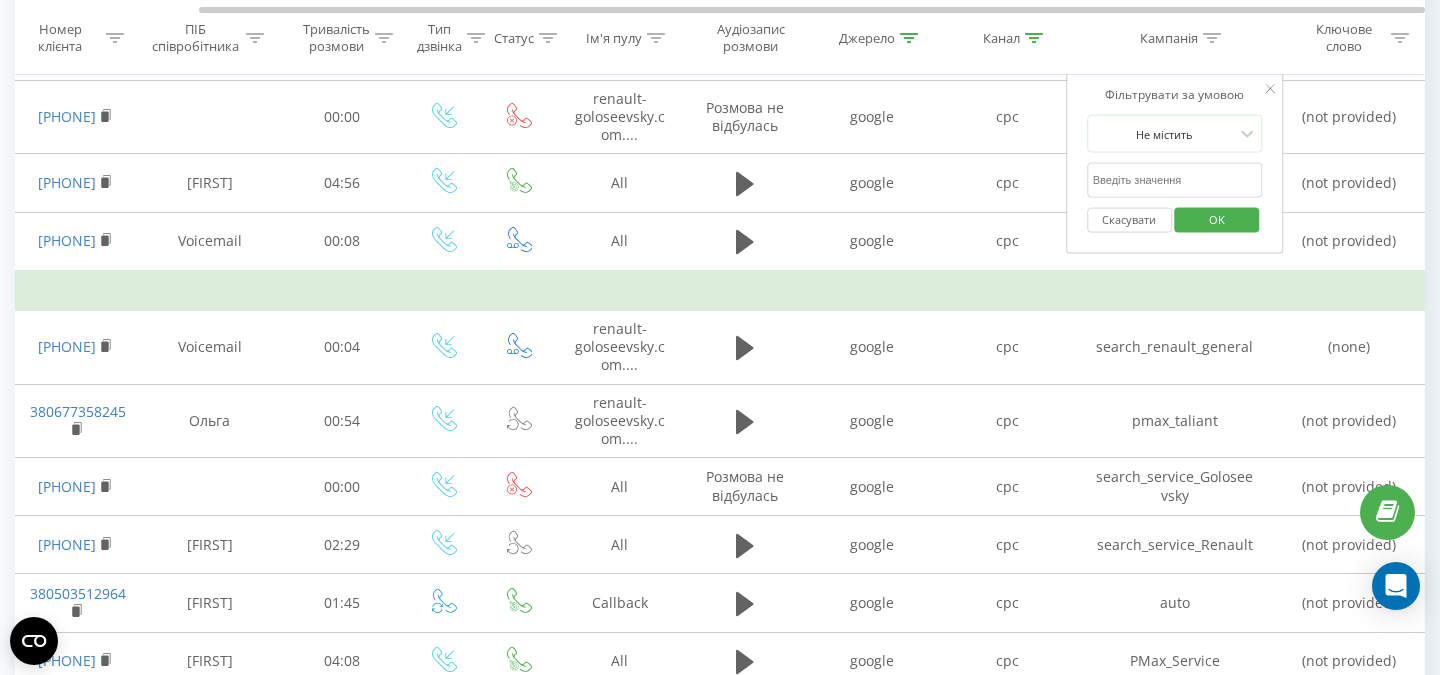 click at bounding box center (1175, 180) 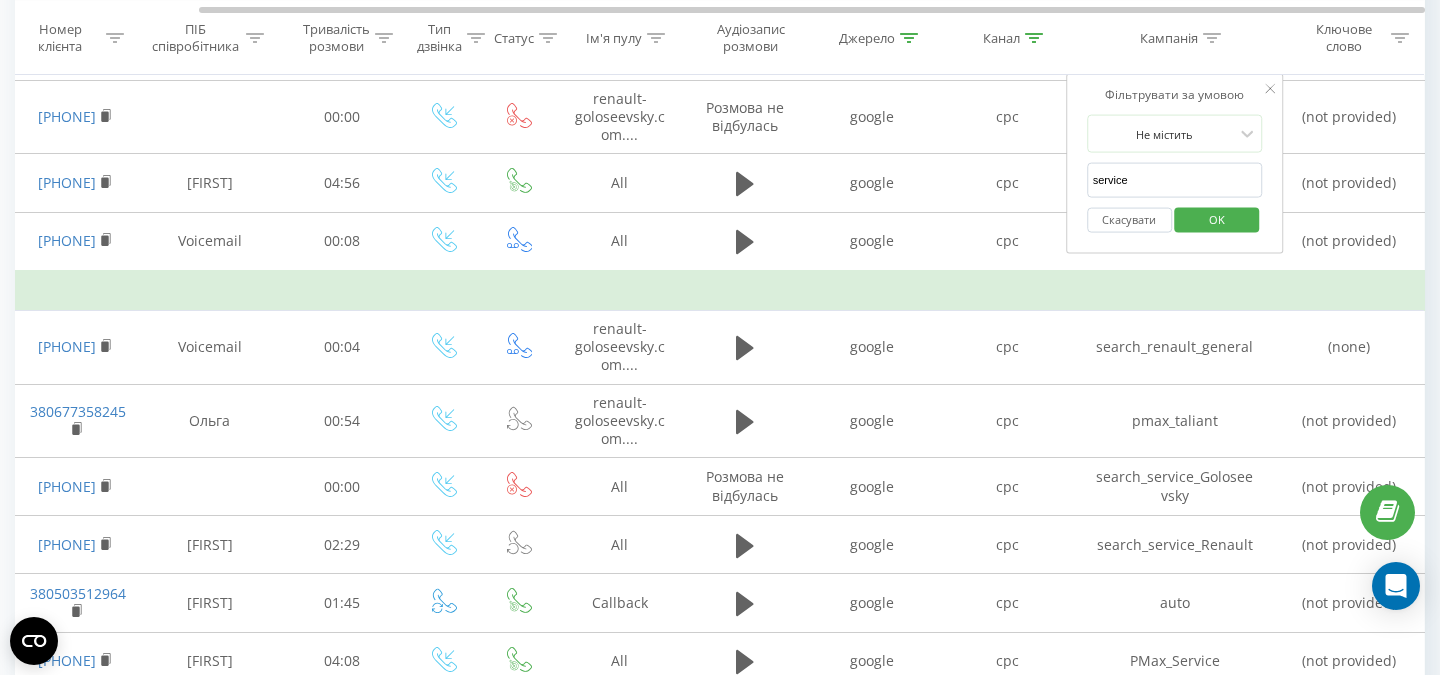click on "OK" at bounding box center (1217, 218) 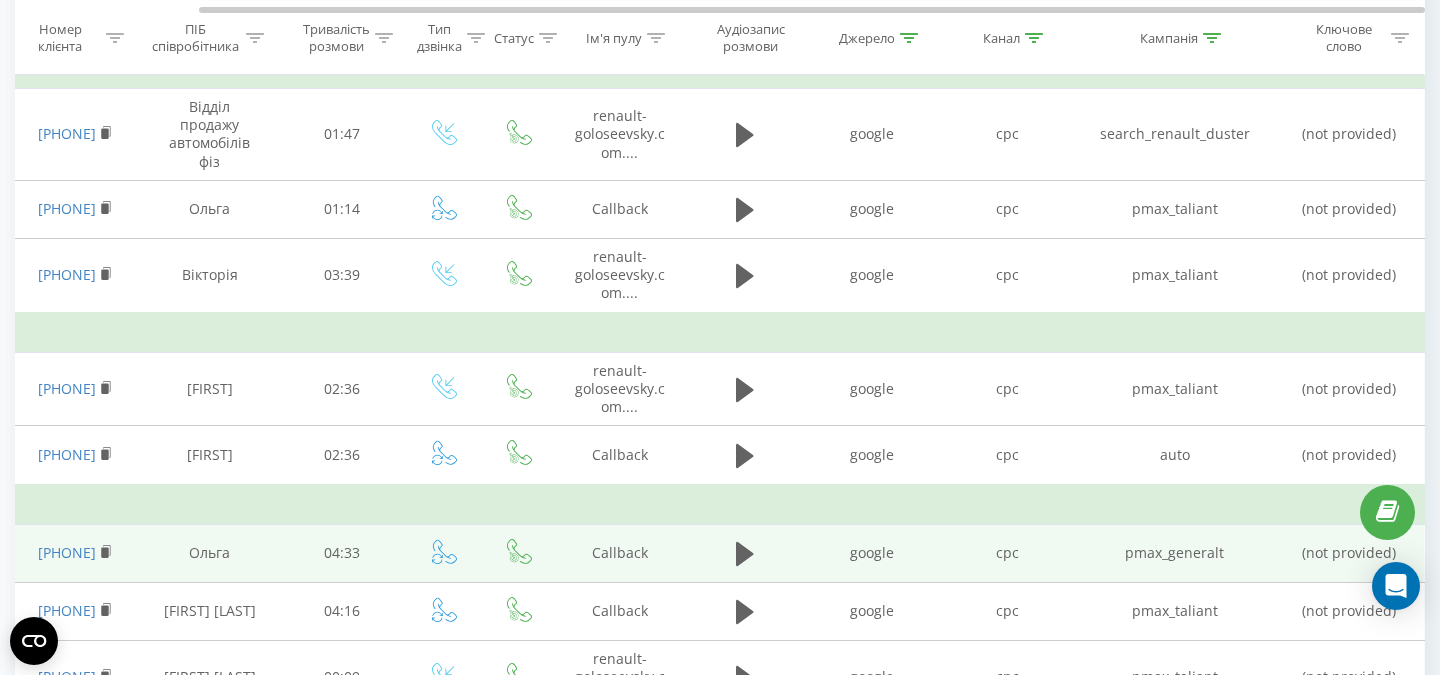 scroll, scrollTop: 1385, scrollLeft: 0, axis: vertical 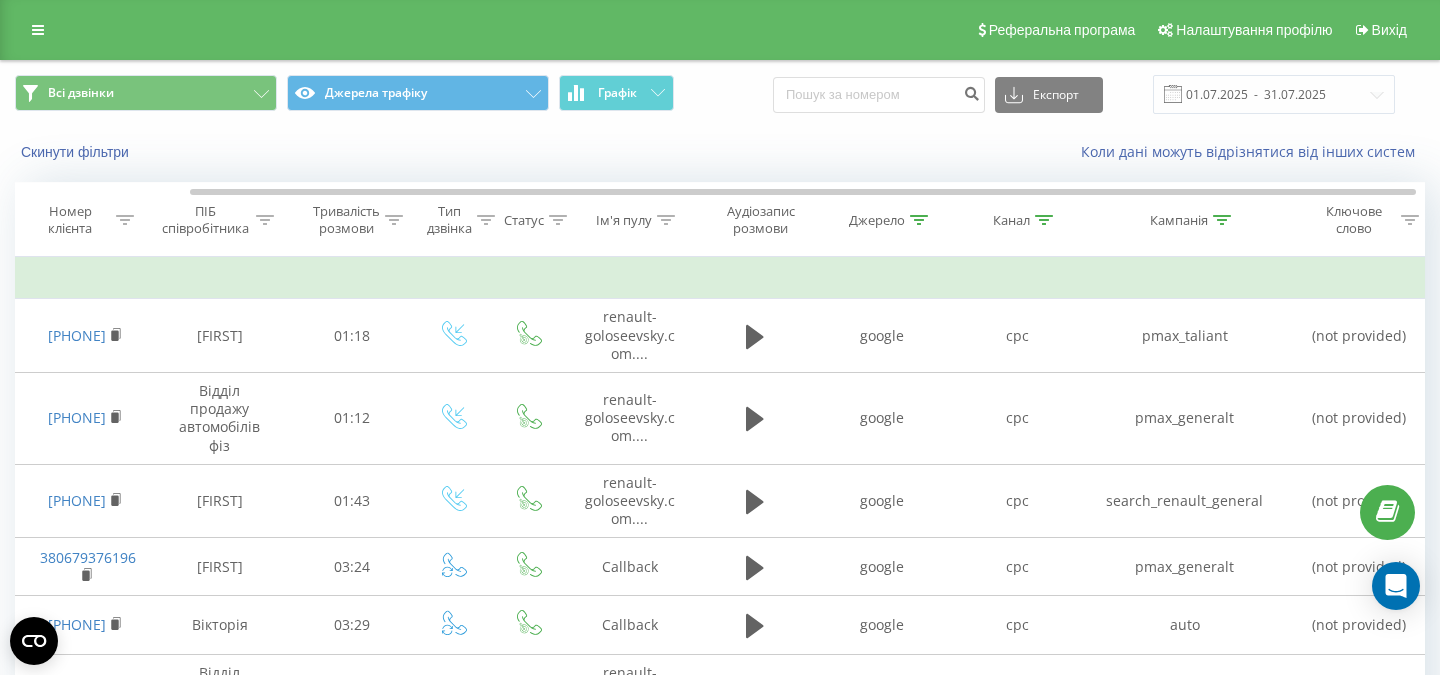 click 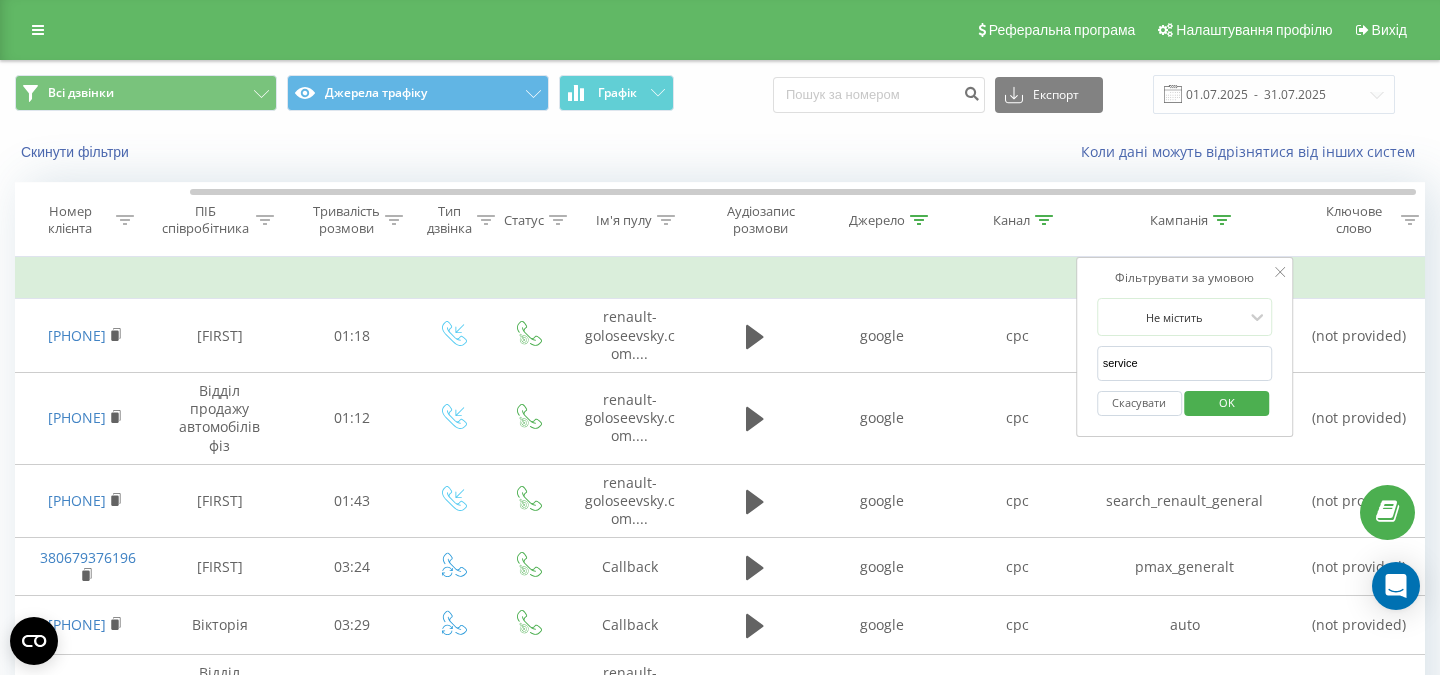 drag, startPoint x: 1150, startPoint y: 360, endPoint x: 1097, endPoint y: 355, distance: 53.235325 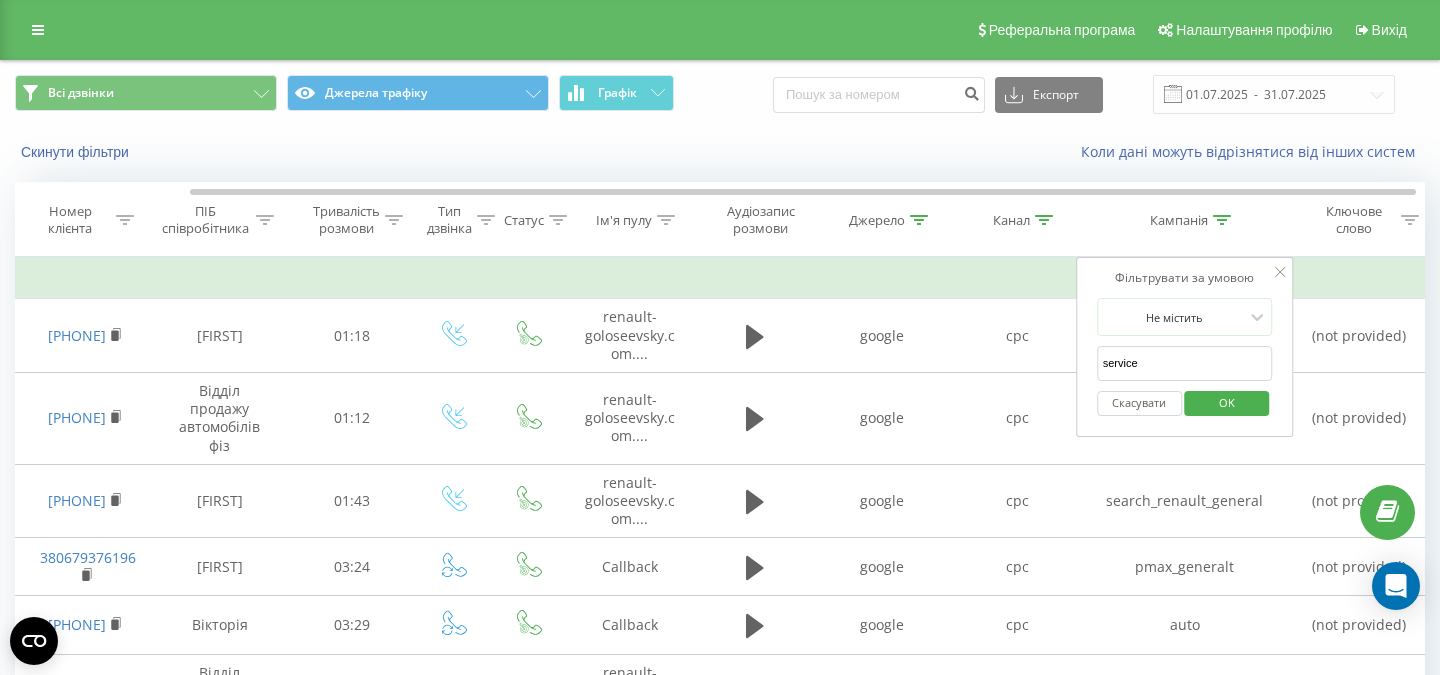 click on "Скасувати" at bounding box center (1139, 403) 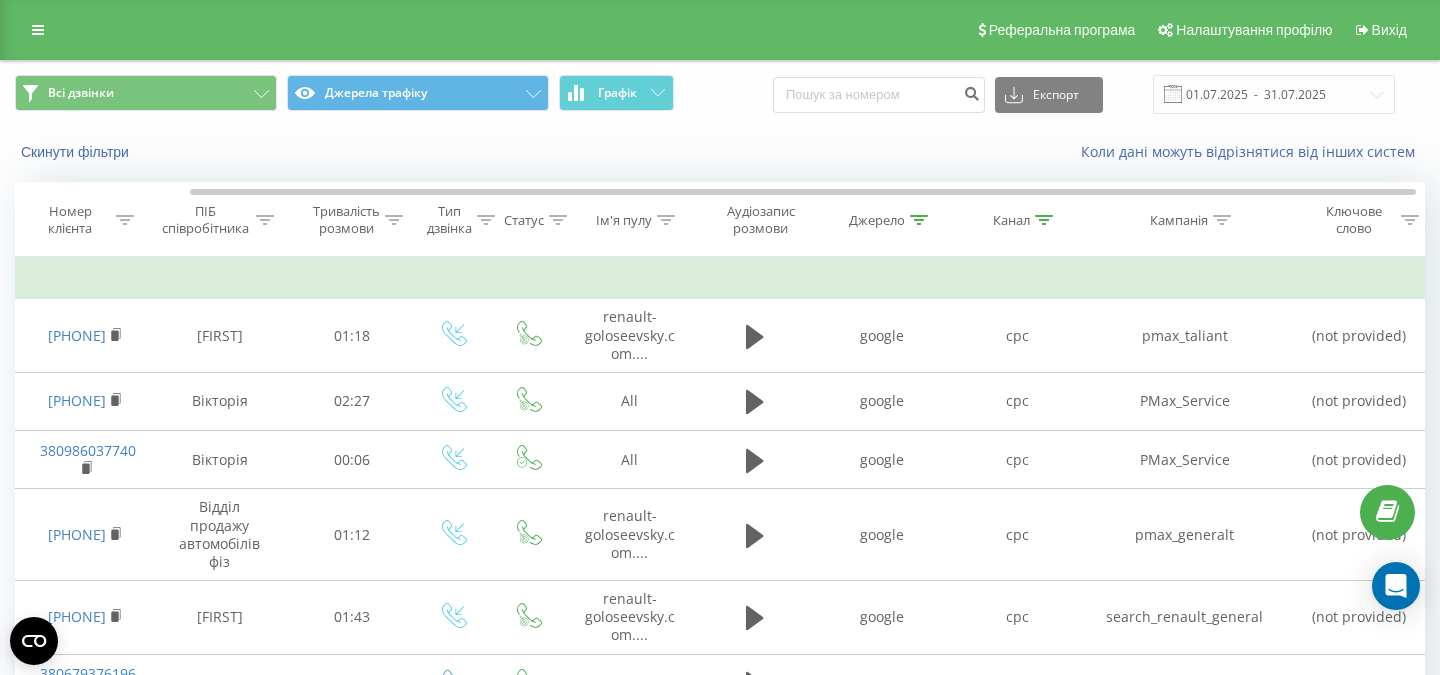 drag, startPoint x: 1074, startPoint y: 96, endPoint x: 1190, endPoint y: 120, distance: 118.45674 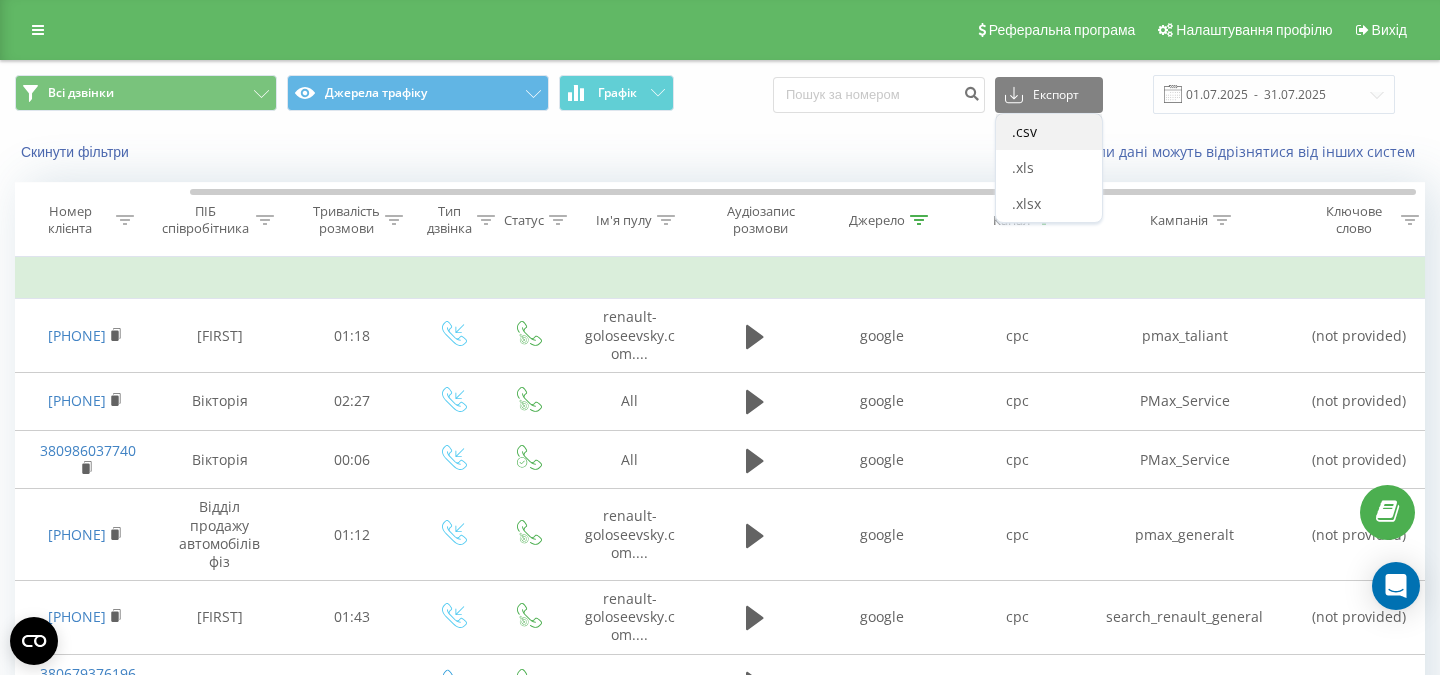 click on ".csv" at bounding box center (1024, 131) 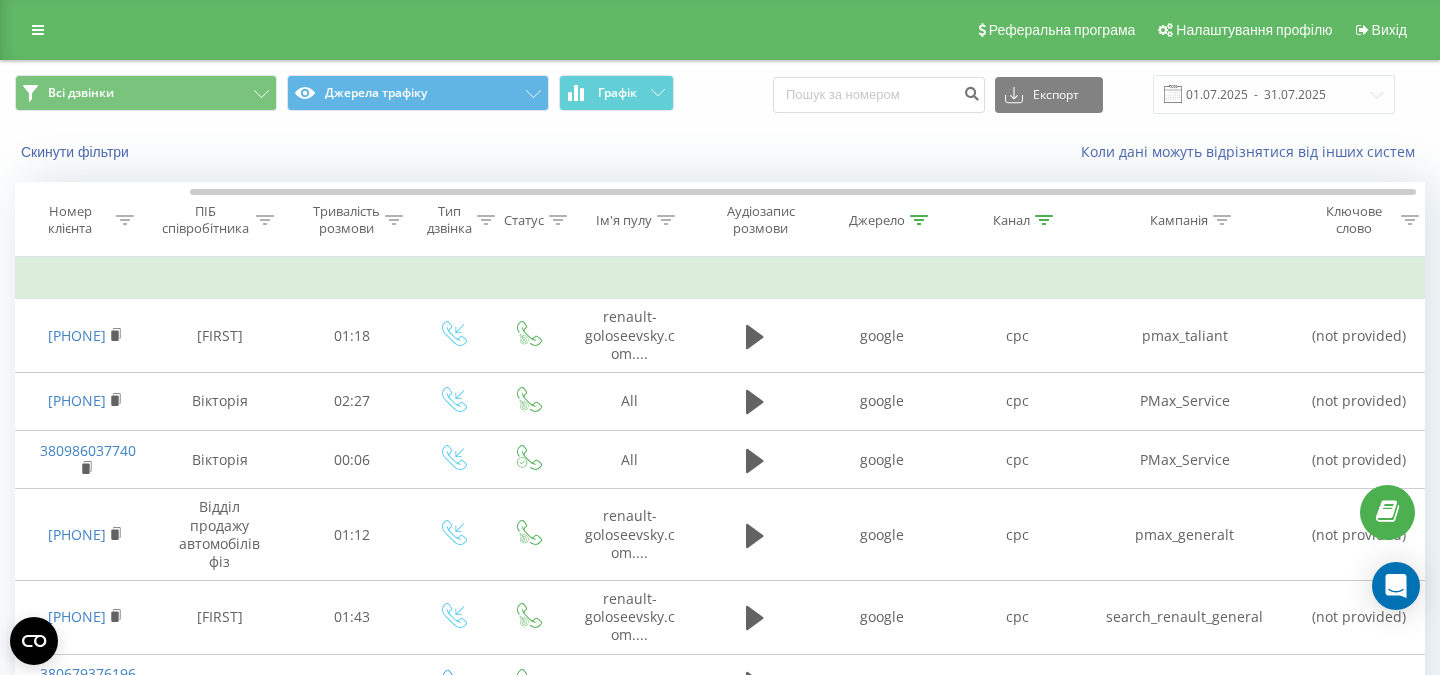 click 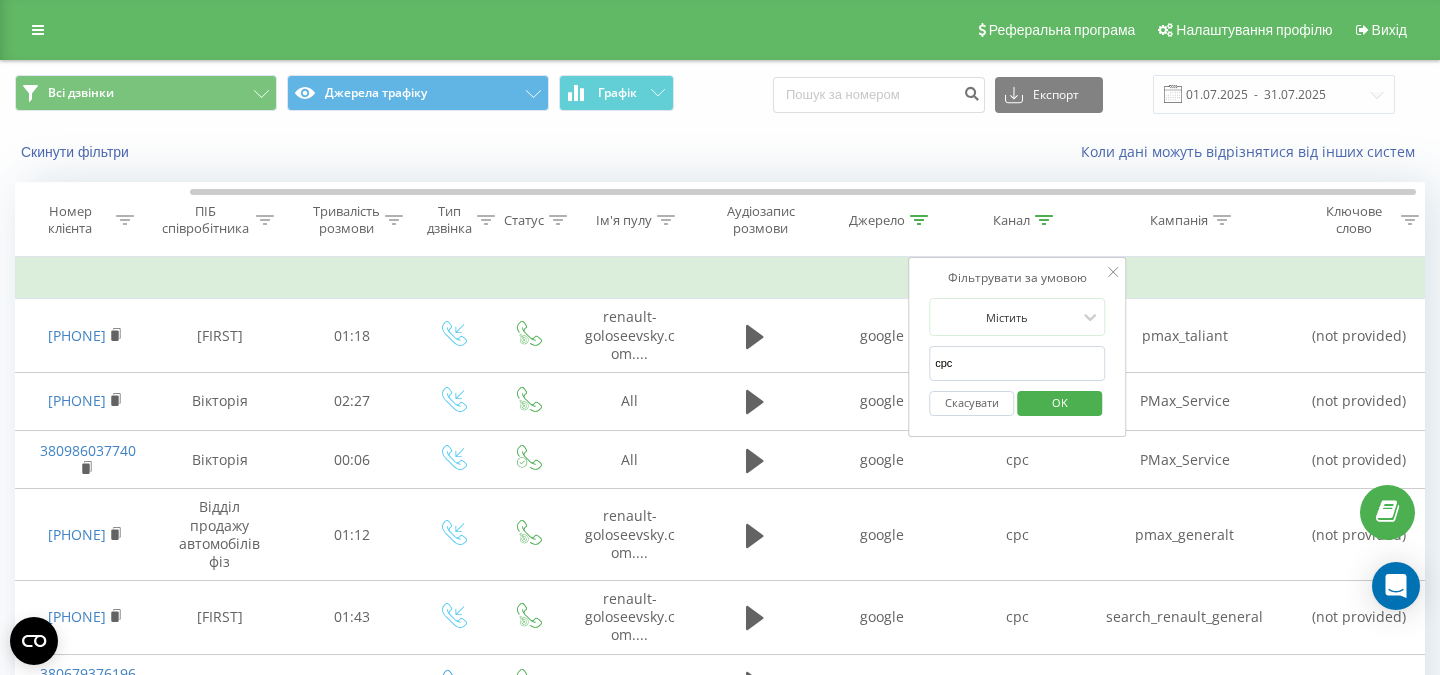 click 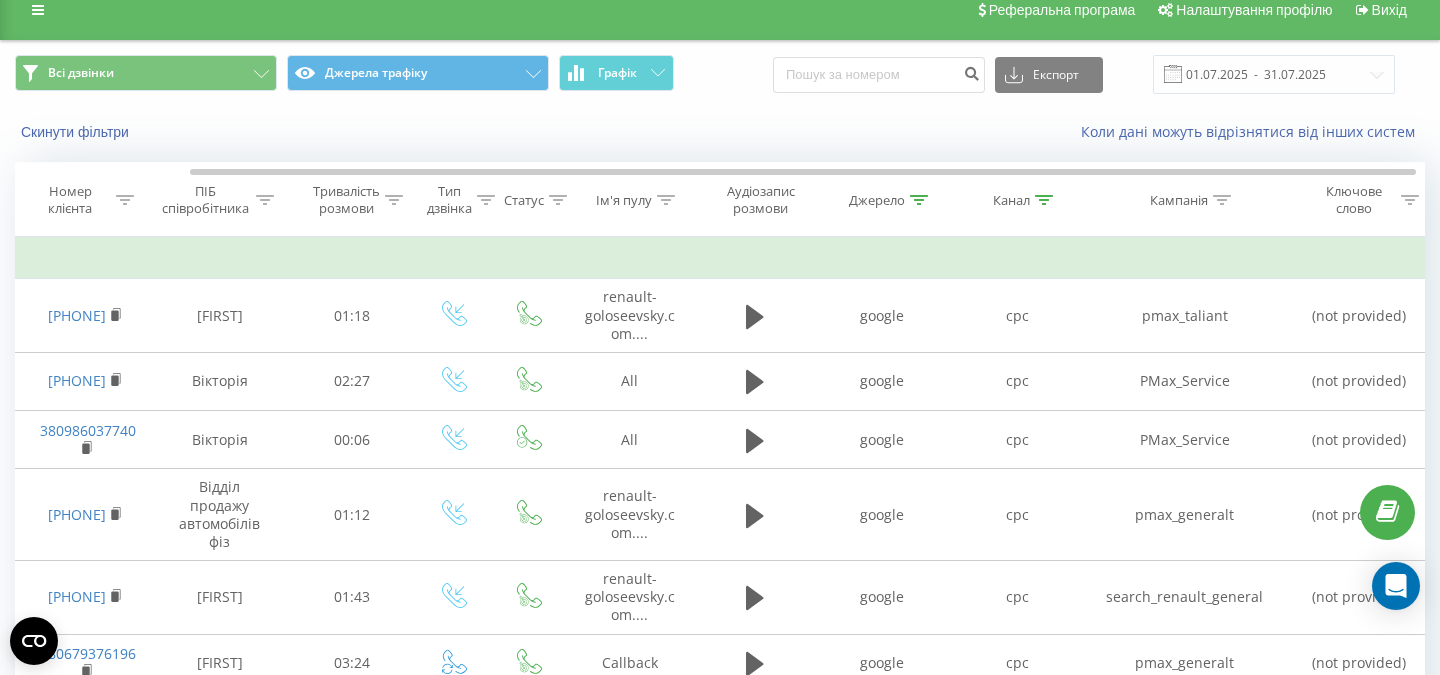 scroll, scrollTop: 0, scrollLeft: 0, axis: both 